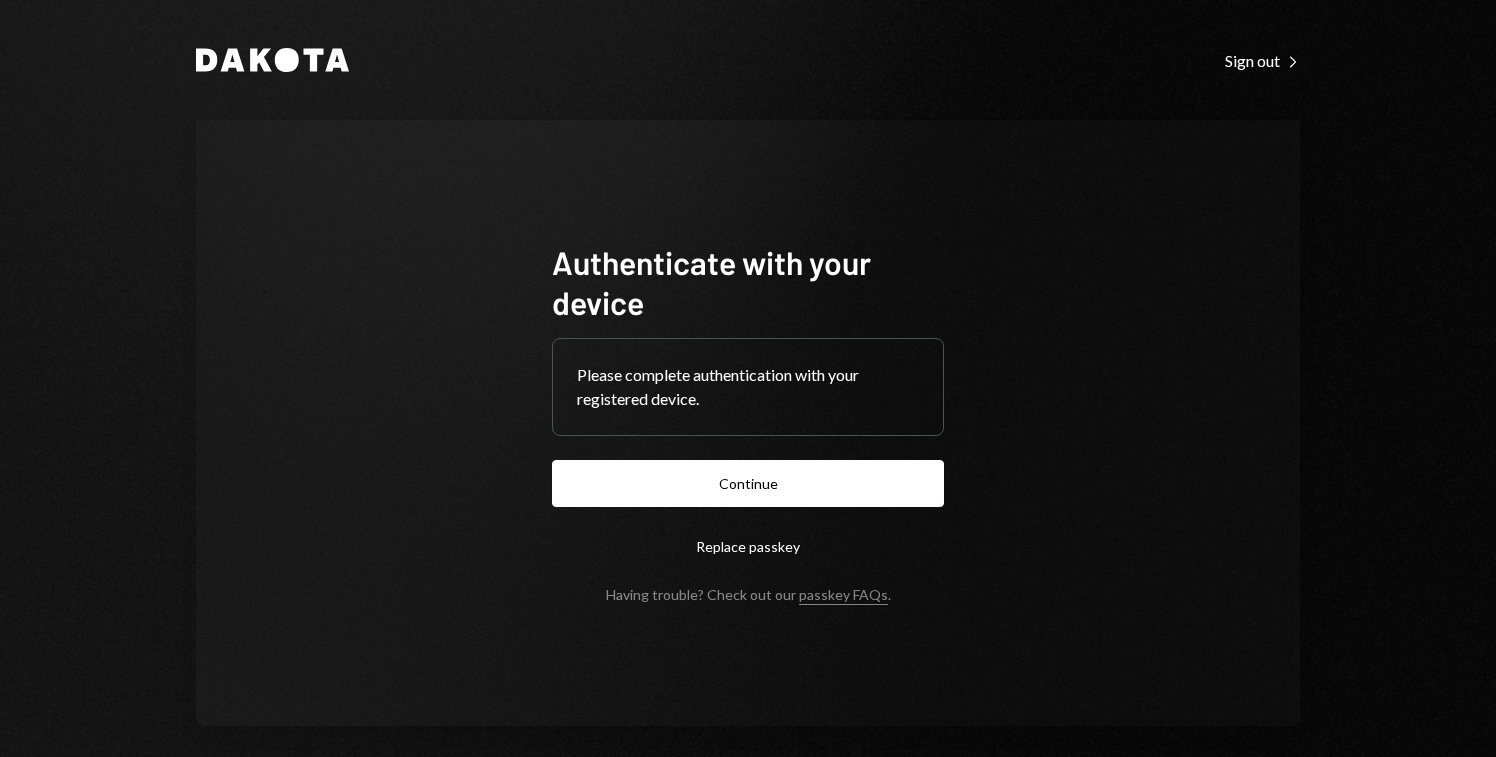 scroll, scrollTop: 0, scrollLeft: 0, axis: both 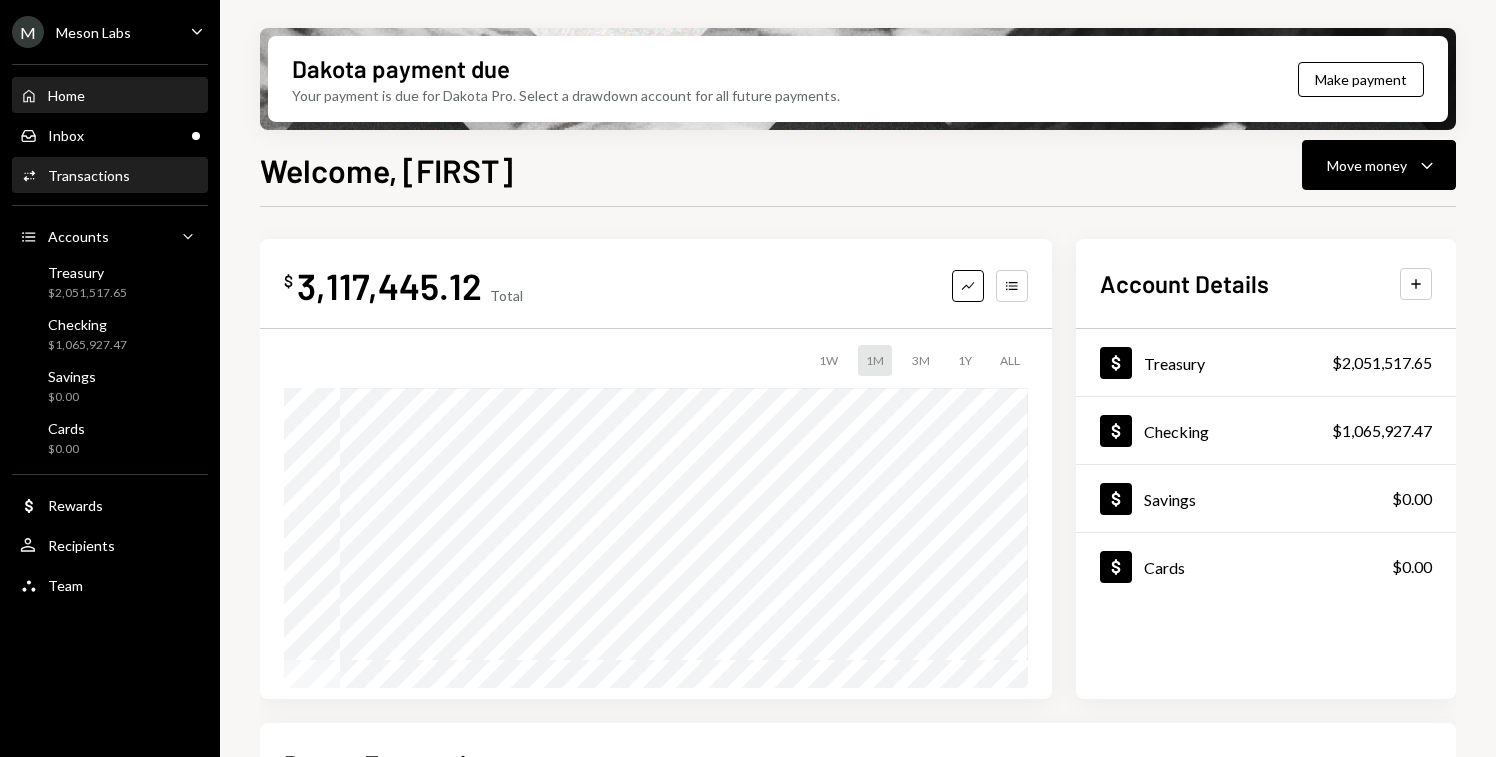 click on "Transactions" at bounding box center (89, 175) 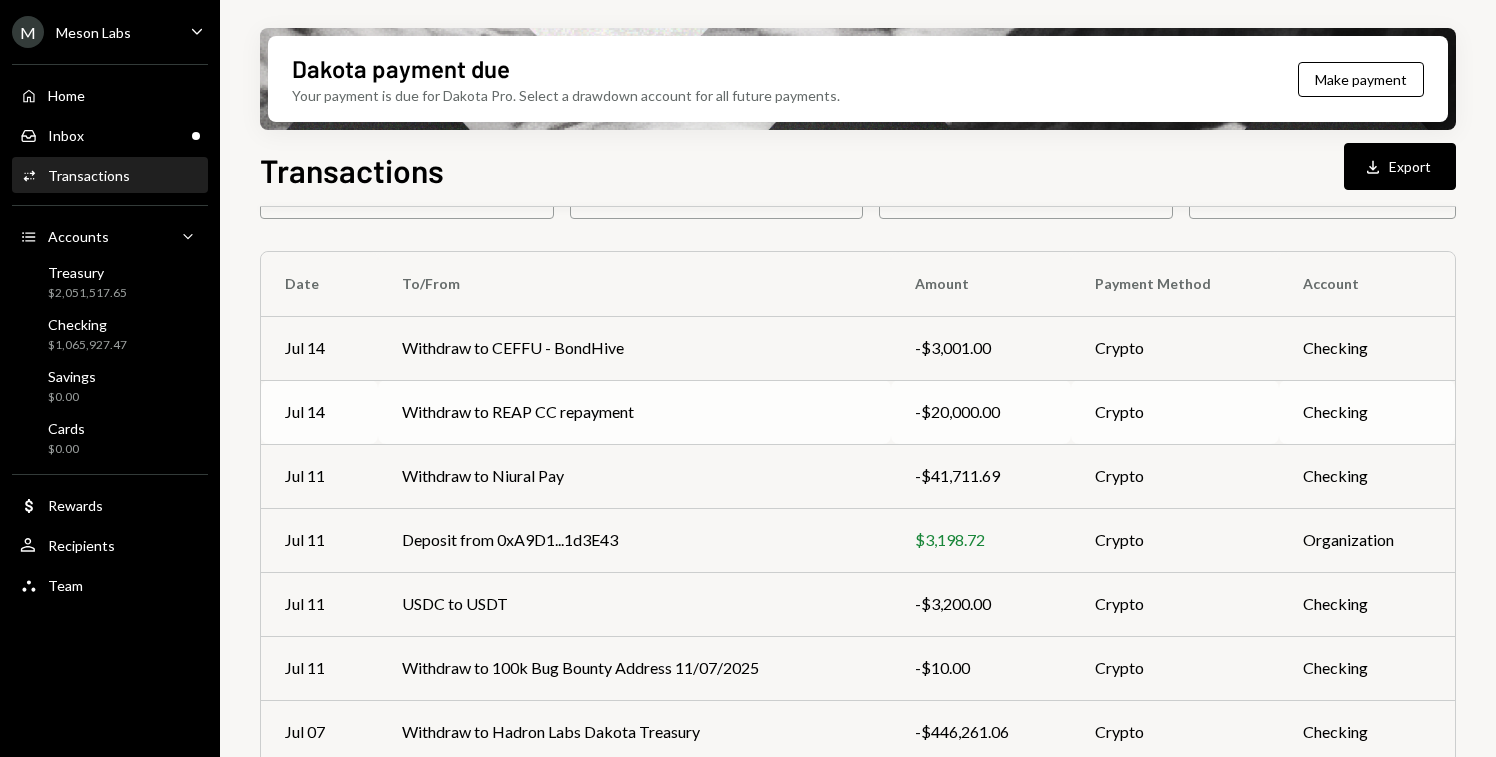scroll, scrollTop: 145, scrollLeft: 0, axis: vertical 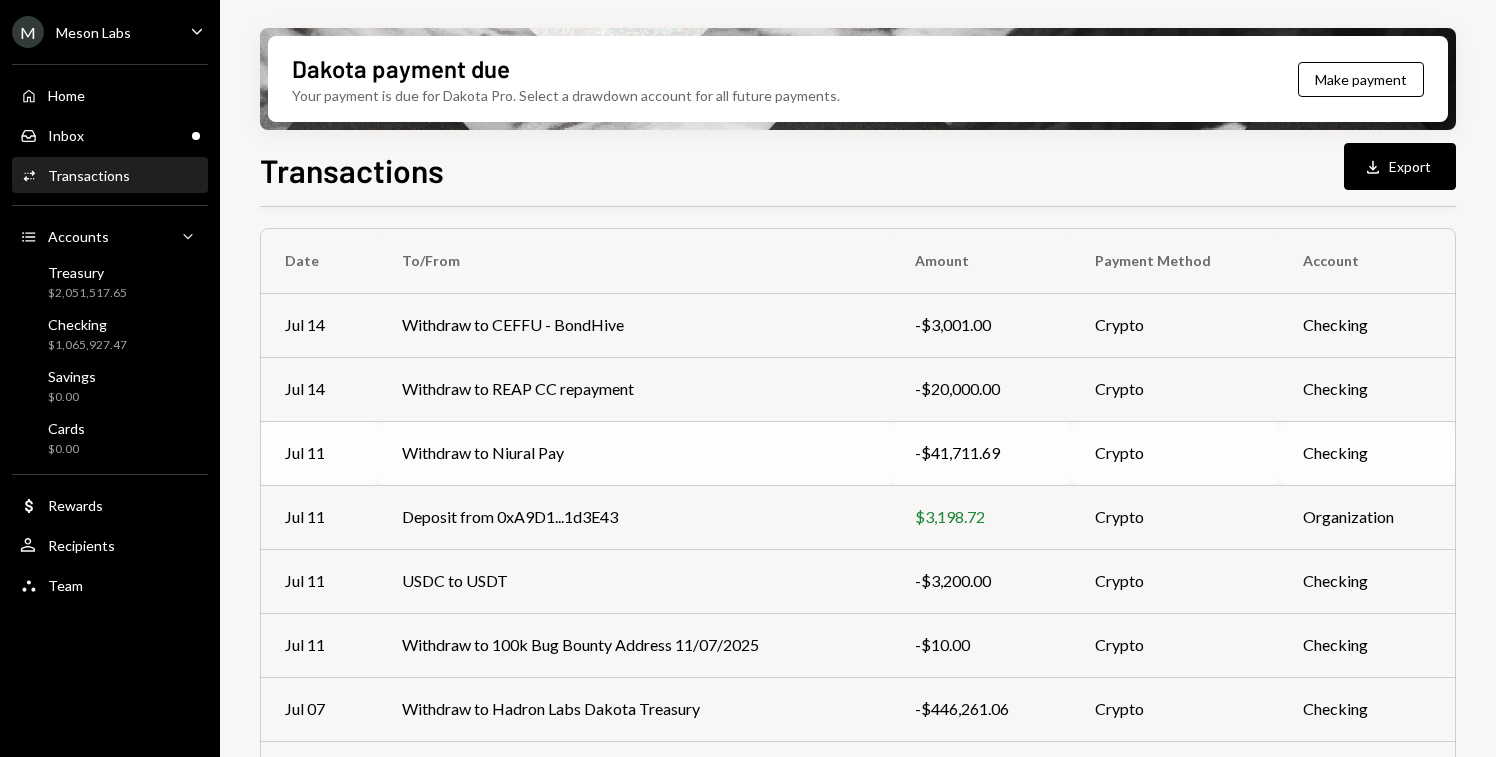 click on "Withdraw to Niural Pay" at bounding box center [634, 453] 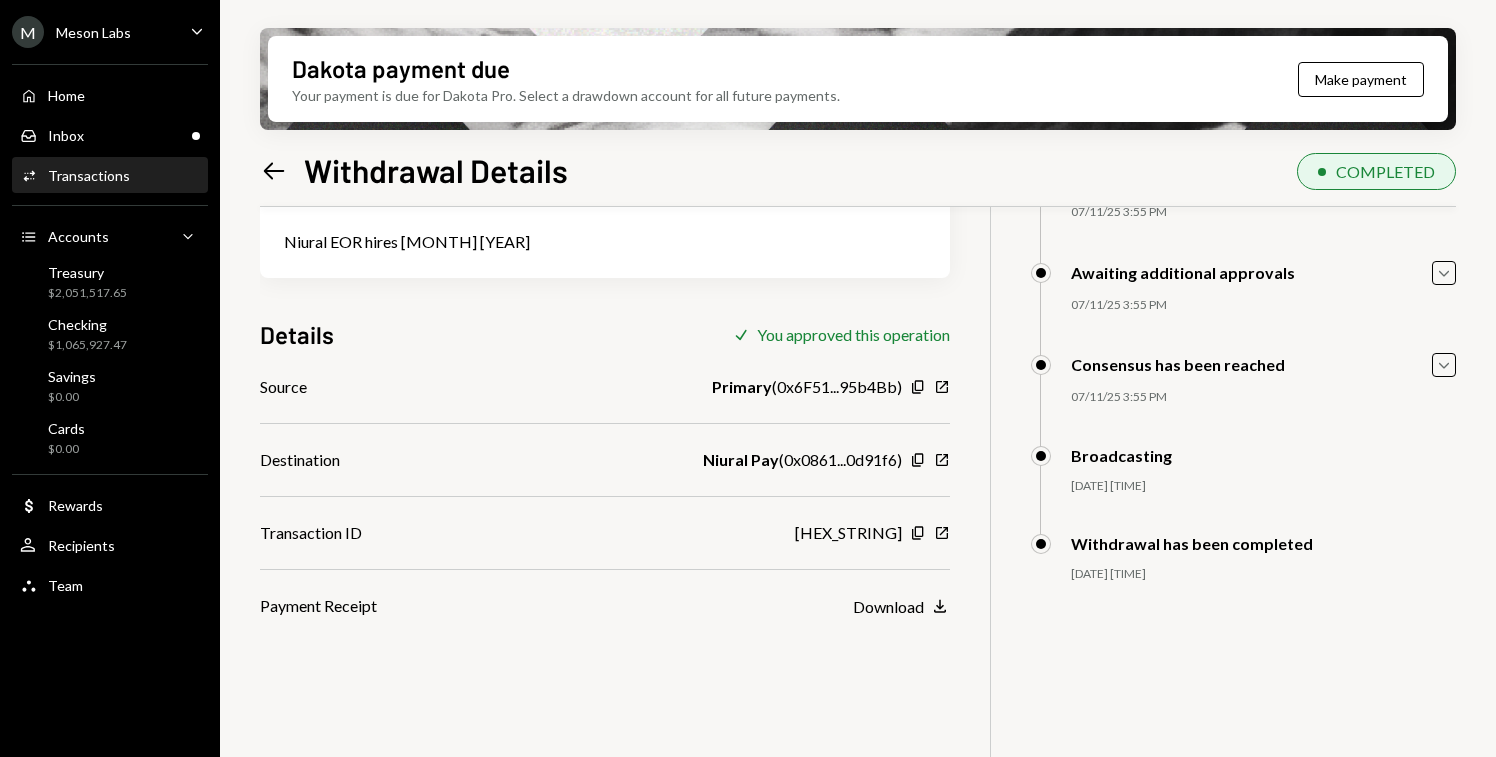 scroll, scrollTop: 160, scrollLeft: 0, axis: vertical 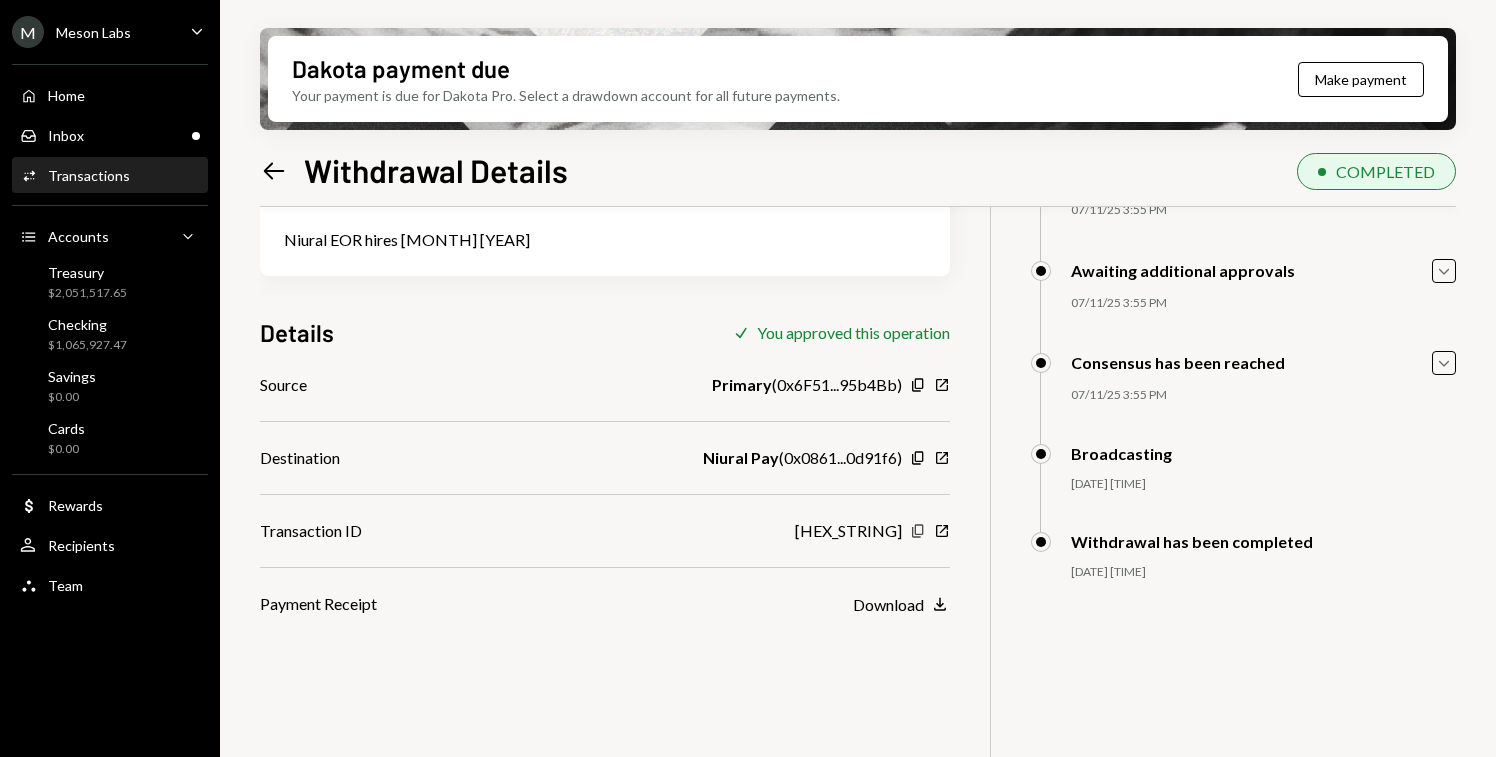click 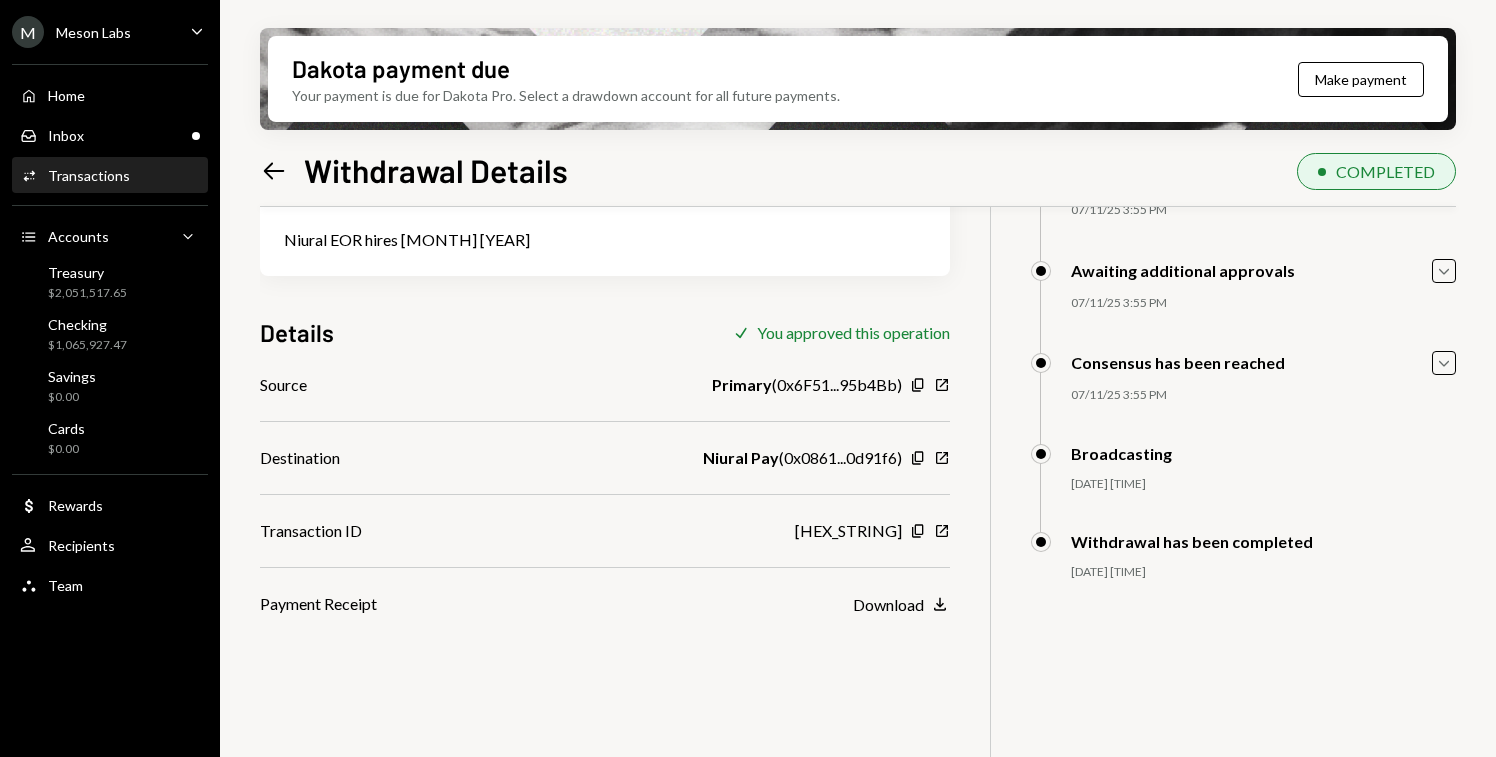 click on "M Meson Labs Caret Down" at bounding box center (110, 32) 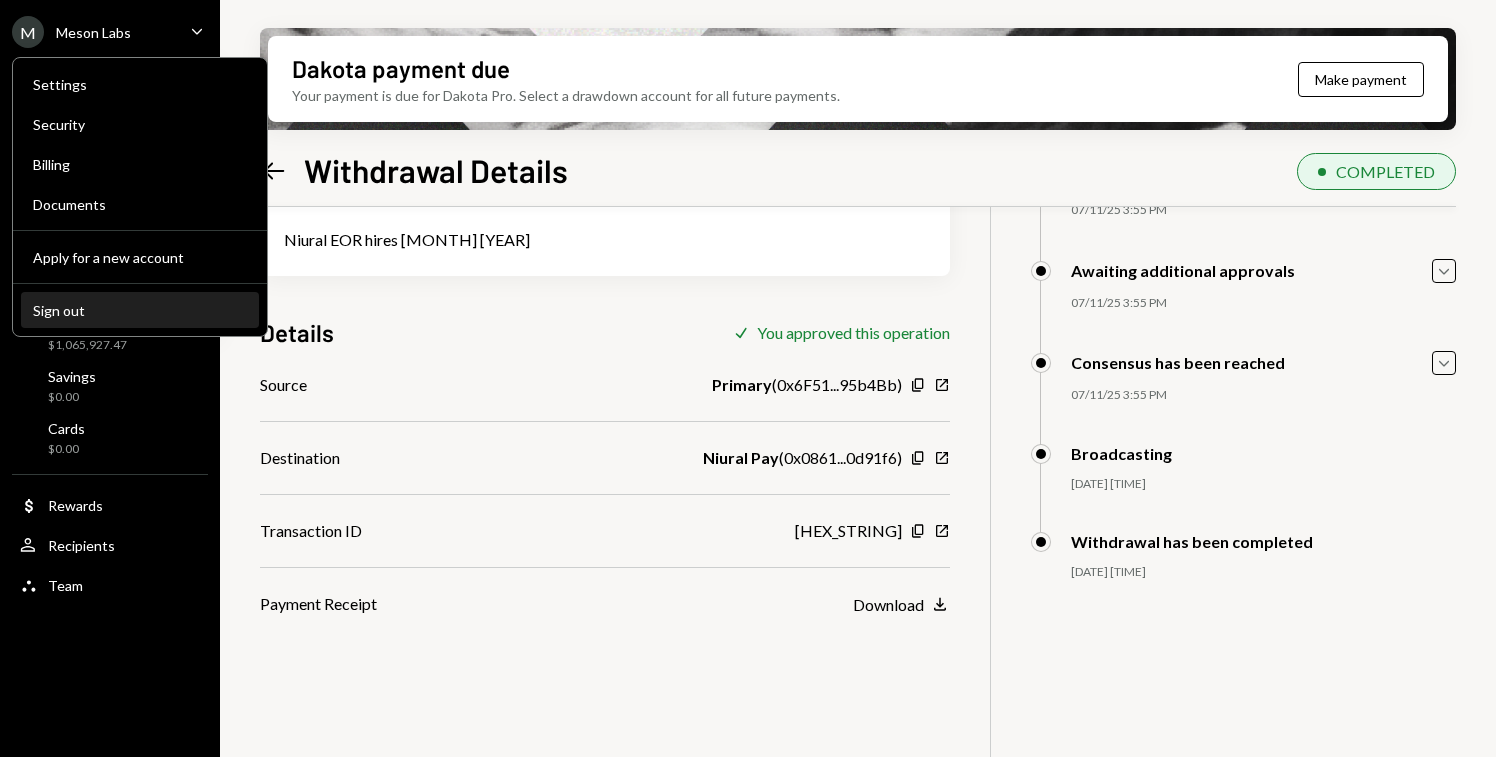 click on "Sign out" at bounding box center (140, 310) 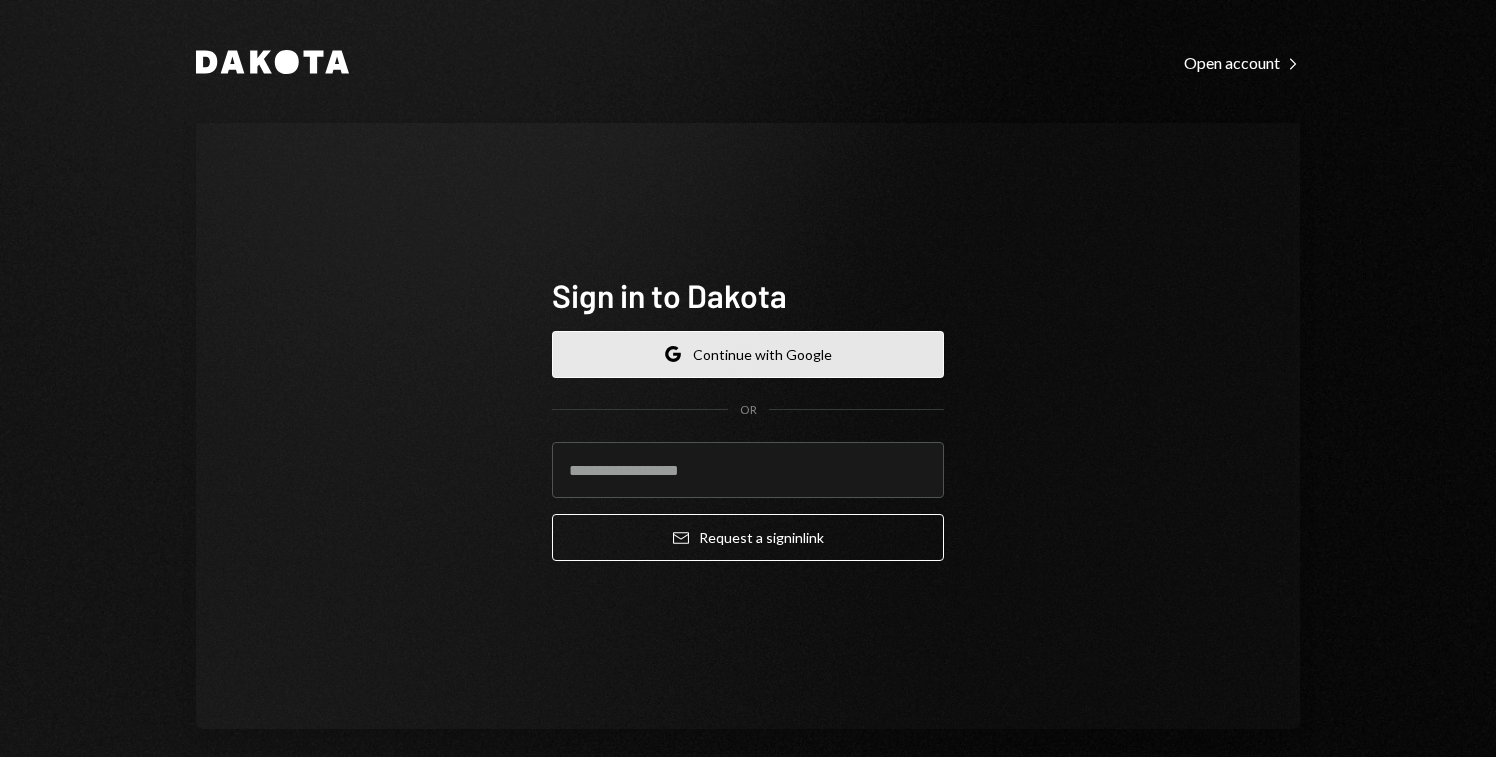 click on "Google  Continue with Google" at bounding box center (748, 354) 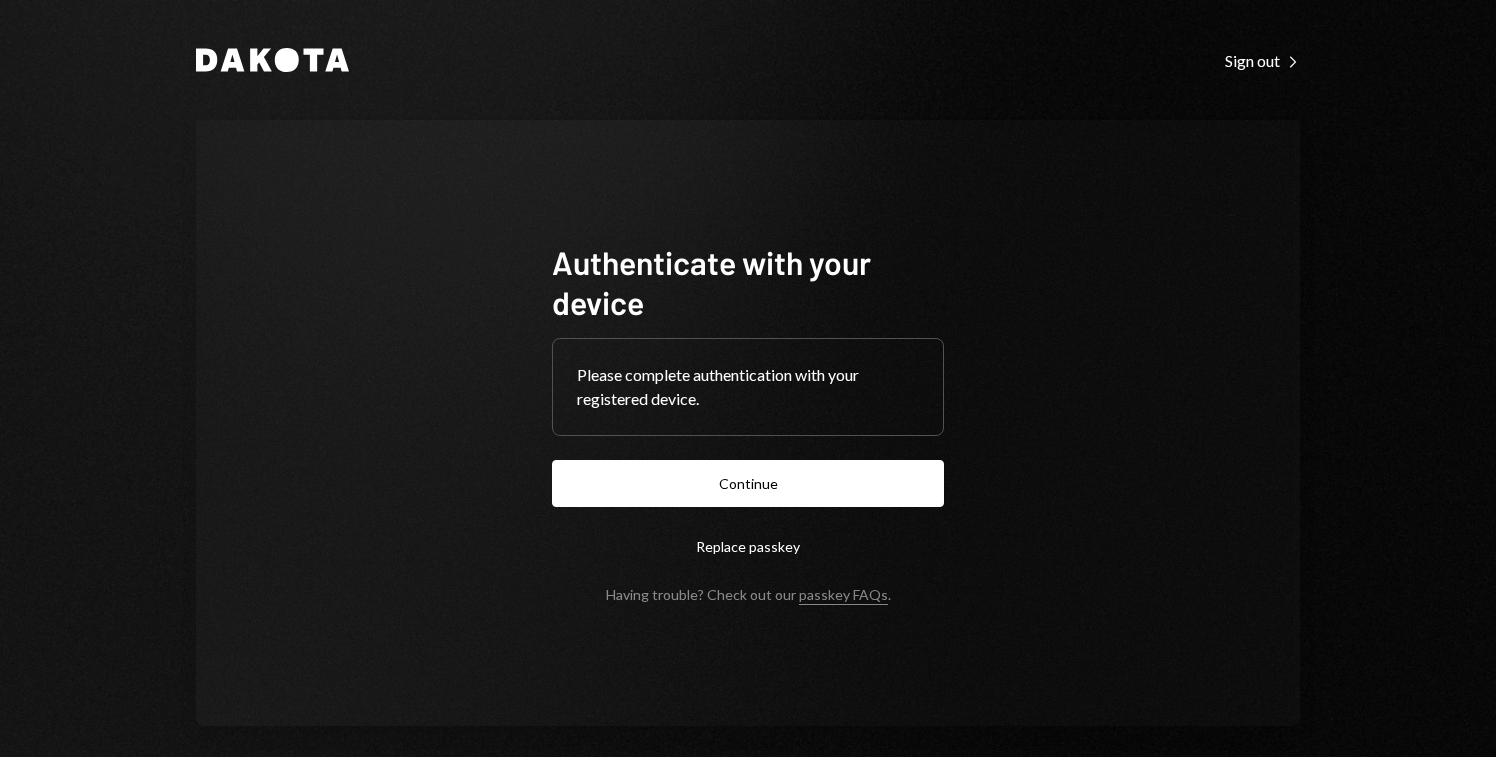 scroll, scrollTop: 0, scrollLeft: 0, axis: both 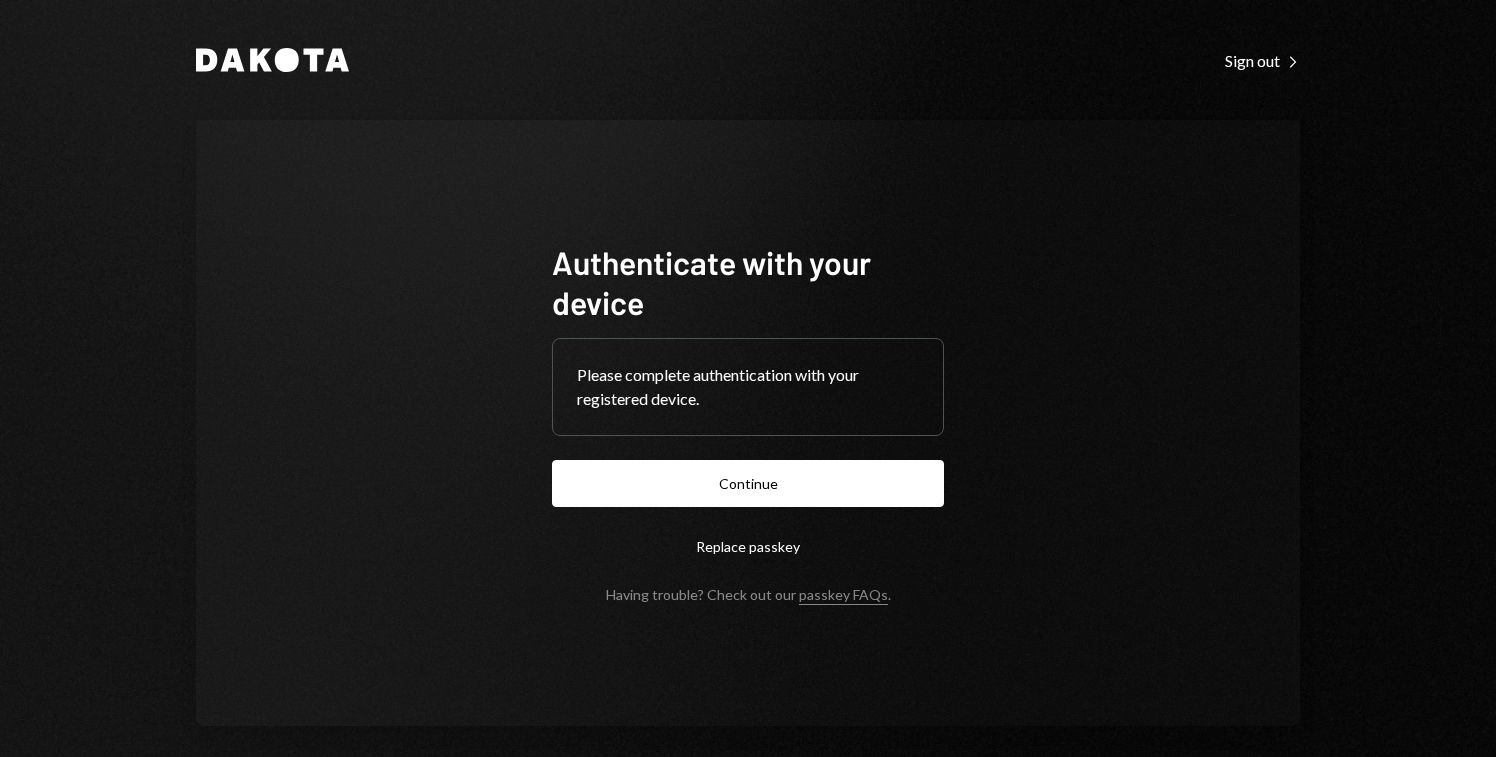 drag, startPoint x: 862, startPoint y: 482, endPoint x: 868, endPoint y: 448, distance: 34.525352 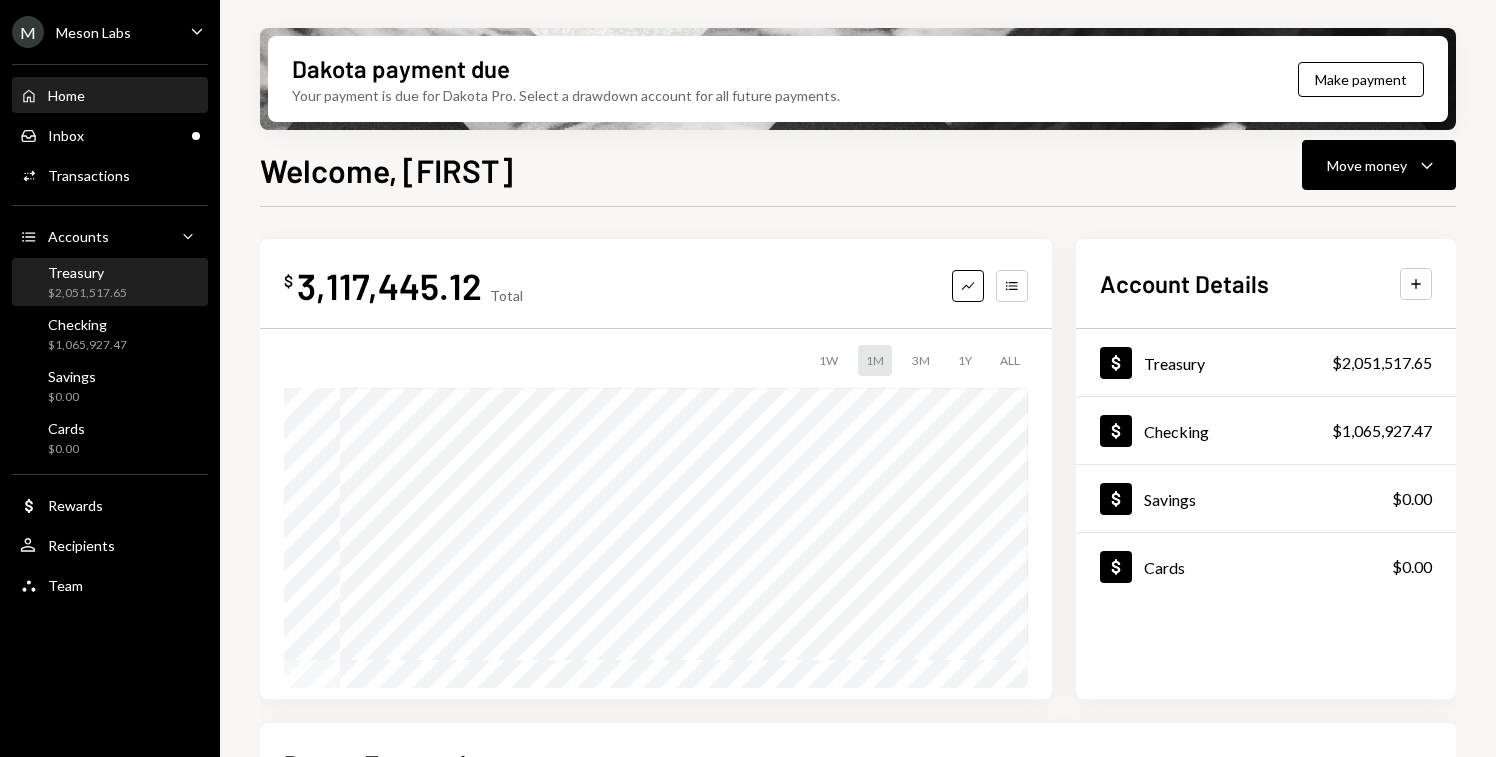 click on "Treasury" at bounding box center (87, 272) 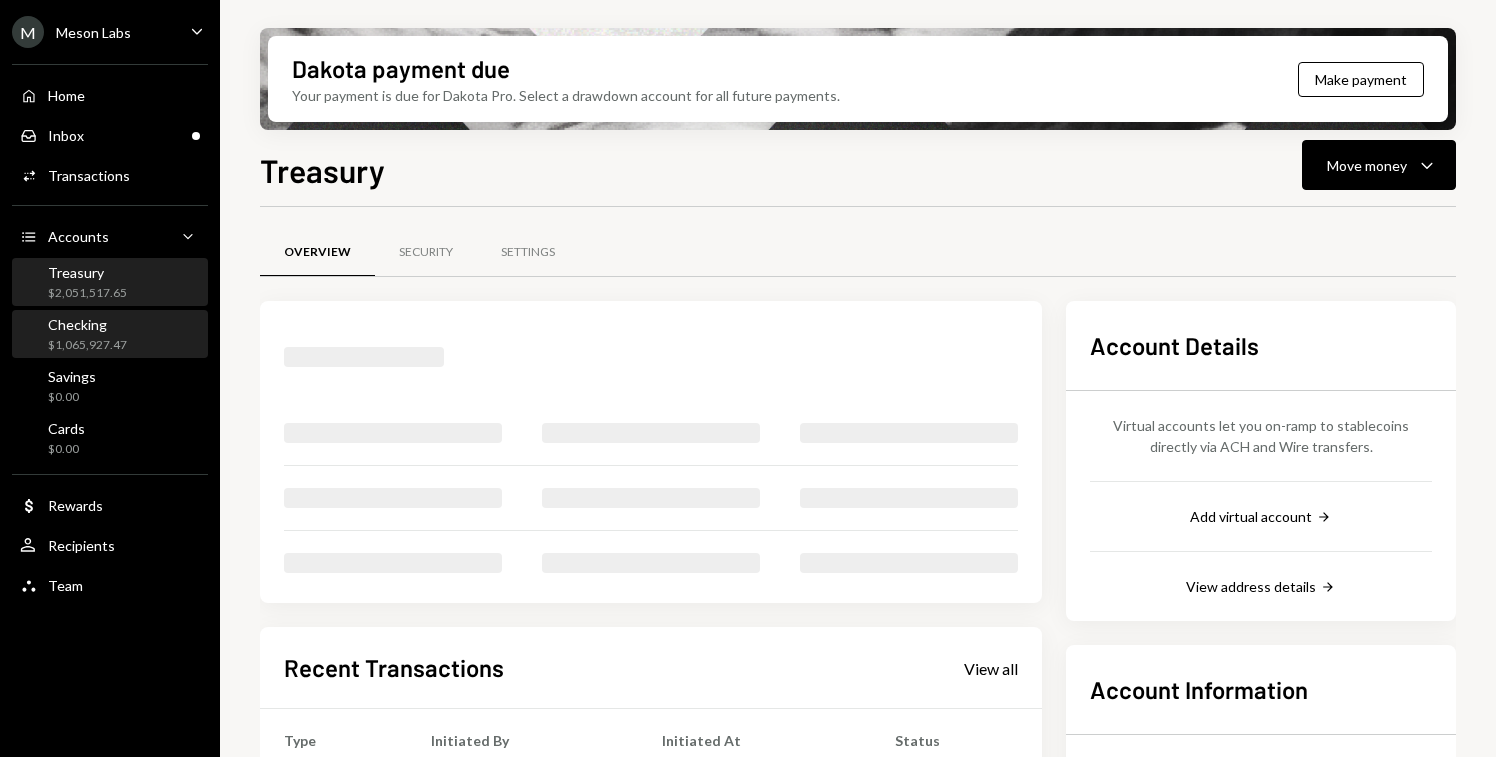 click on "$1,065,927.47" at bounding box center (87, 345) 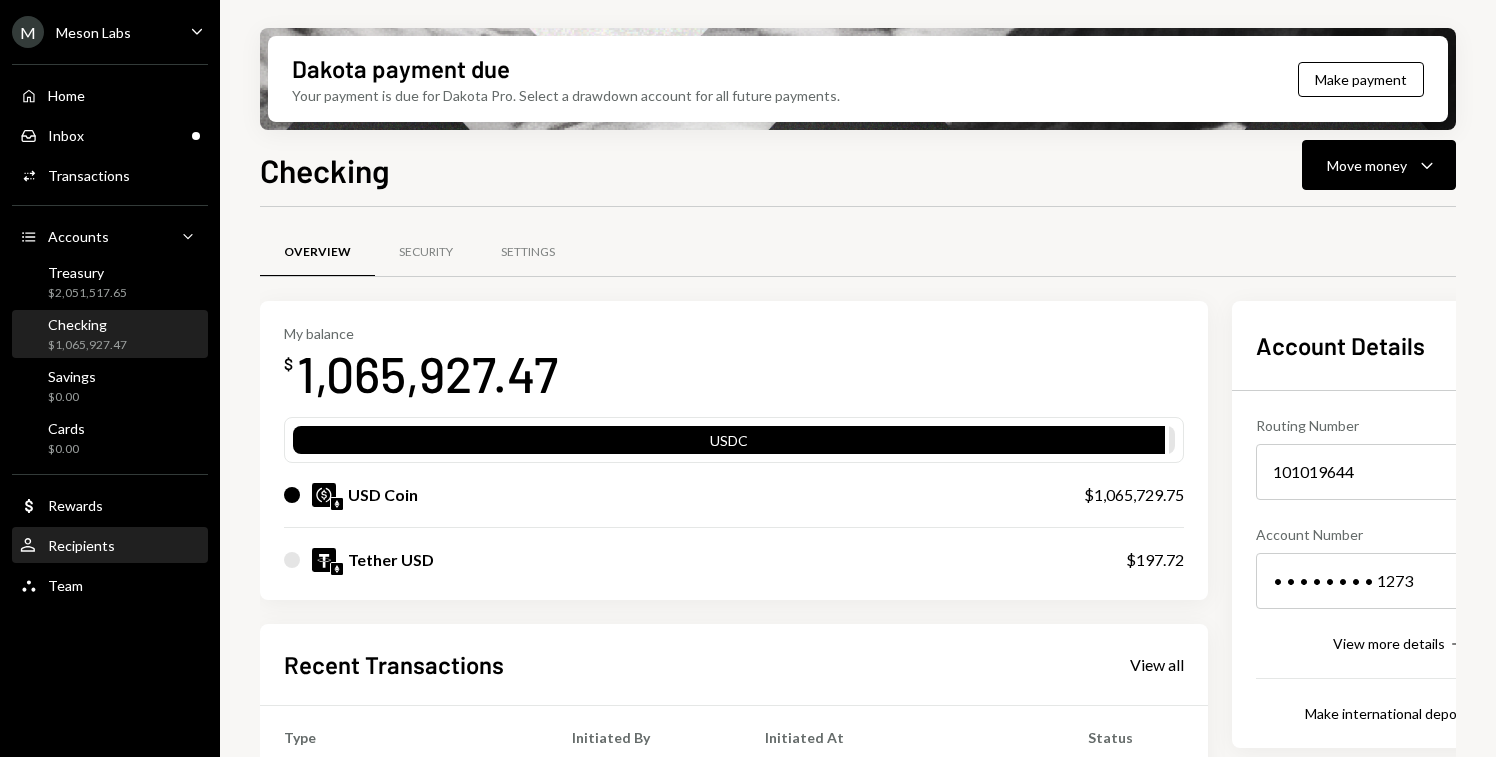 click on "Recipients" at bounding box center (81, 545) 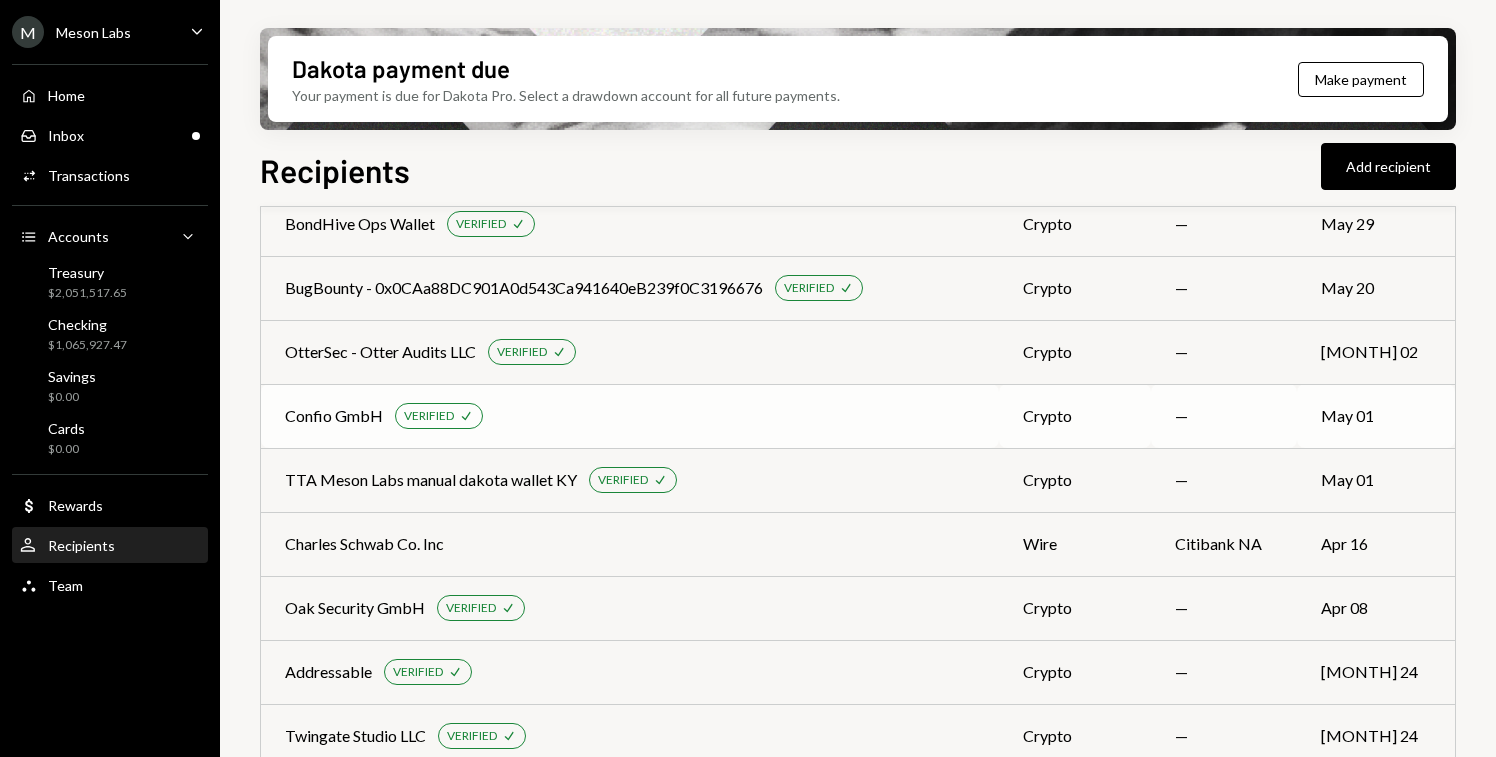 scroll, scrollTop: 946, scrollLeft: 0, axis: vertical 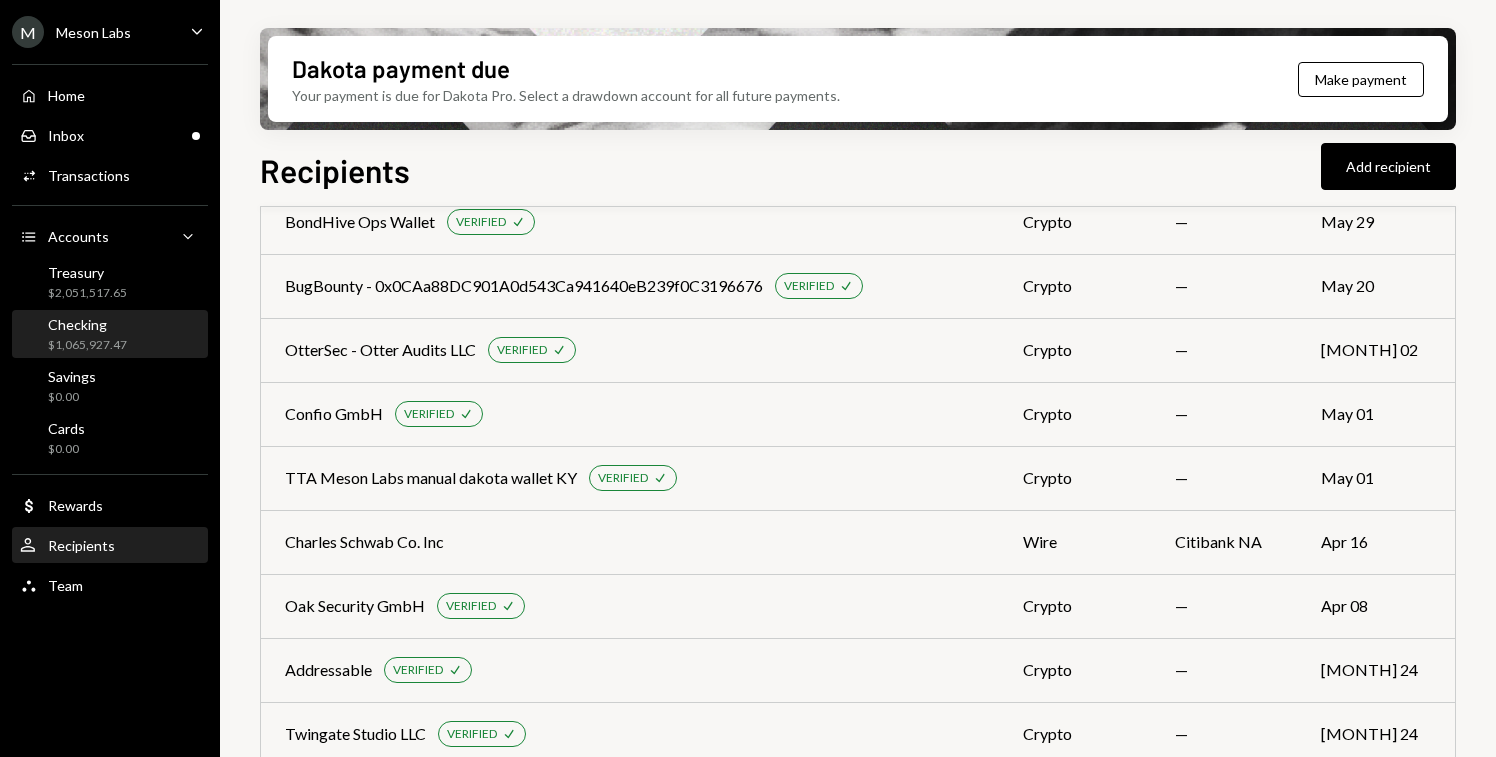 click on "Checking" at bounding box center (87, 324) 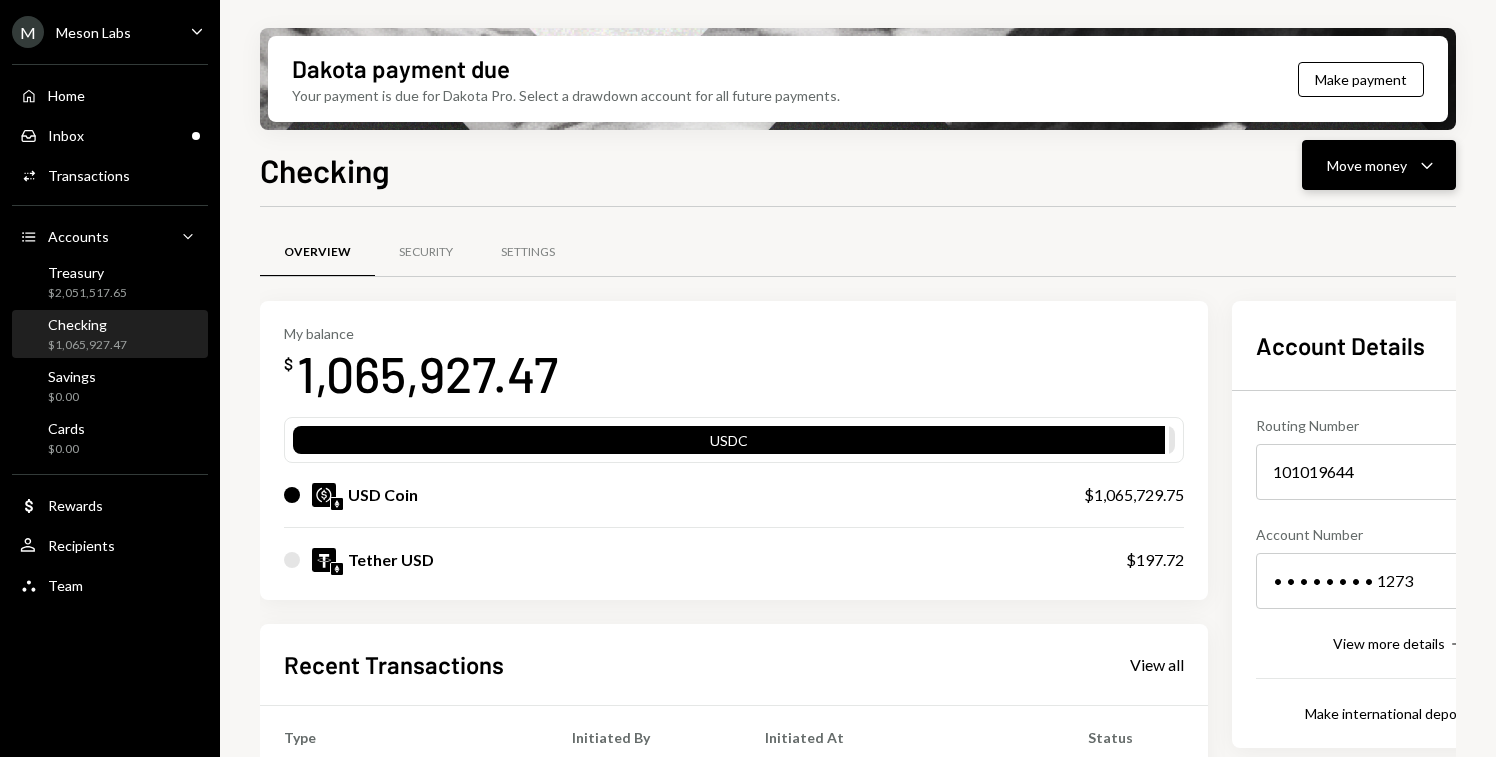 click on "Move money Caret Down" at bounding box center [1379, 165] 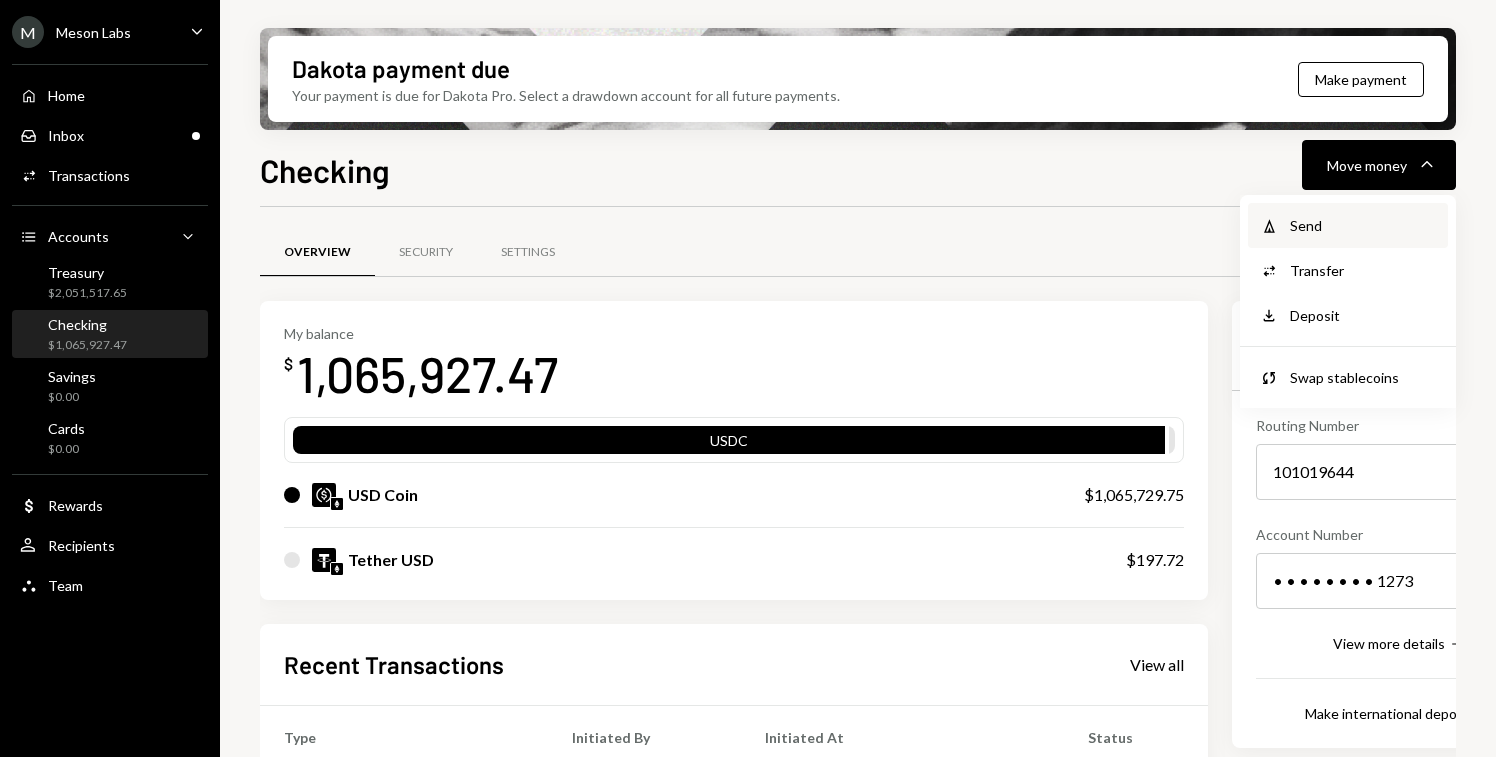 click on "Send" at bounding box center (1363, 225) 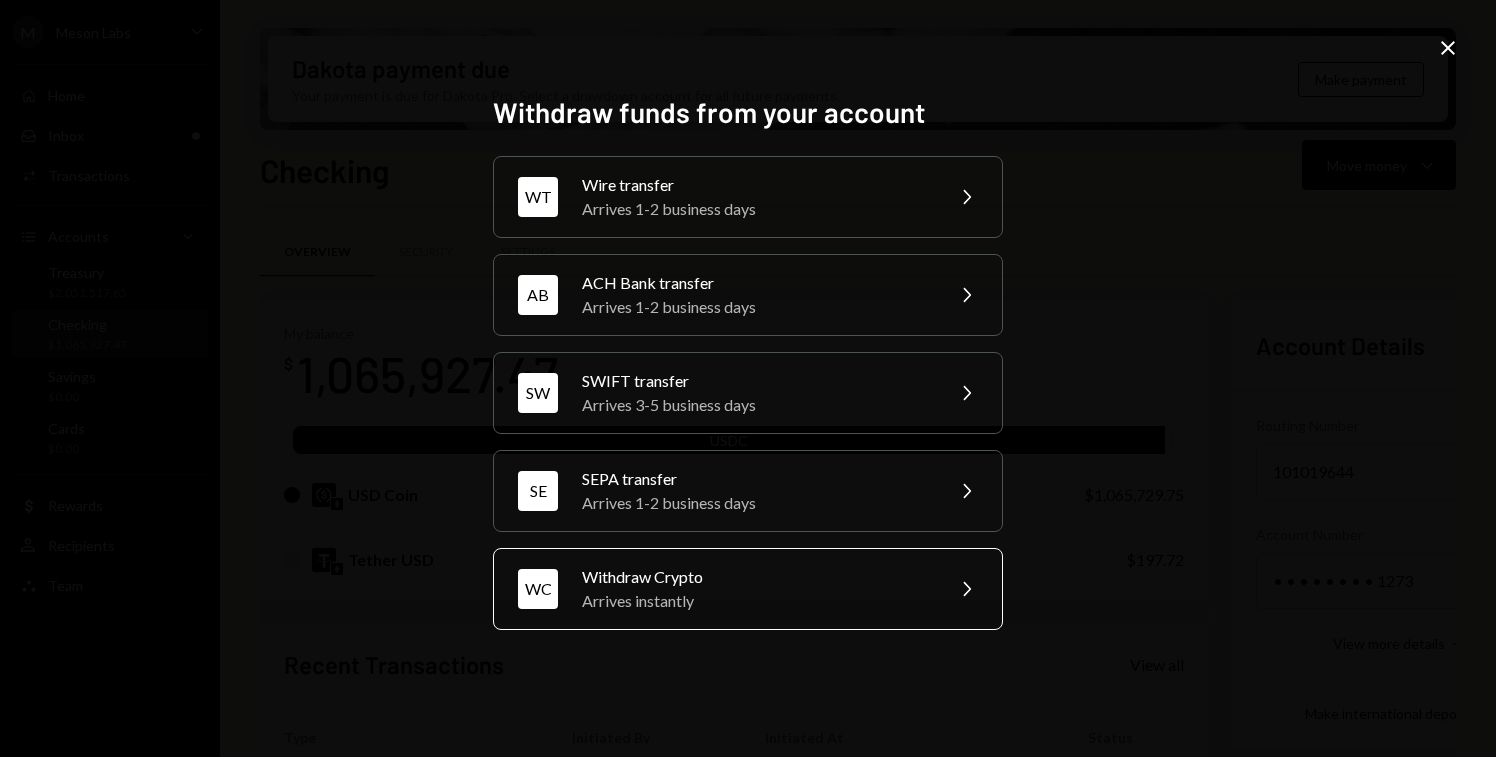 click on "Withdraw Crypto" at bounding box center [756, 577] 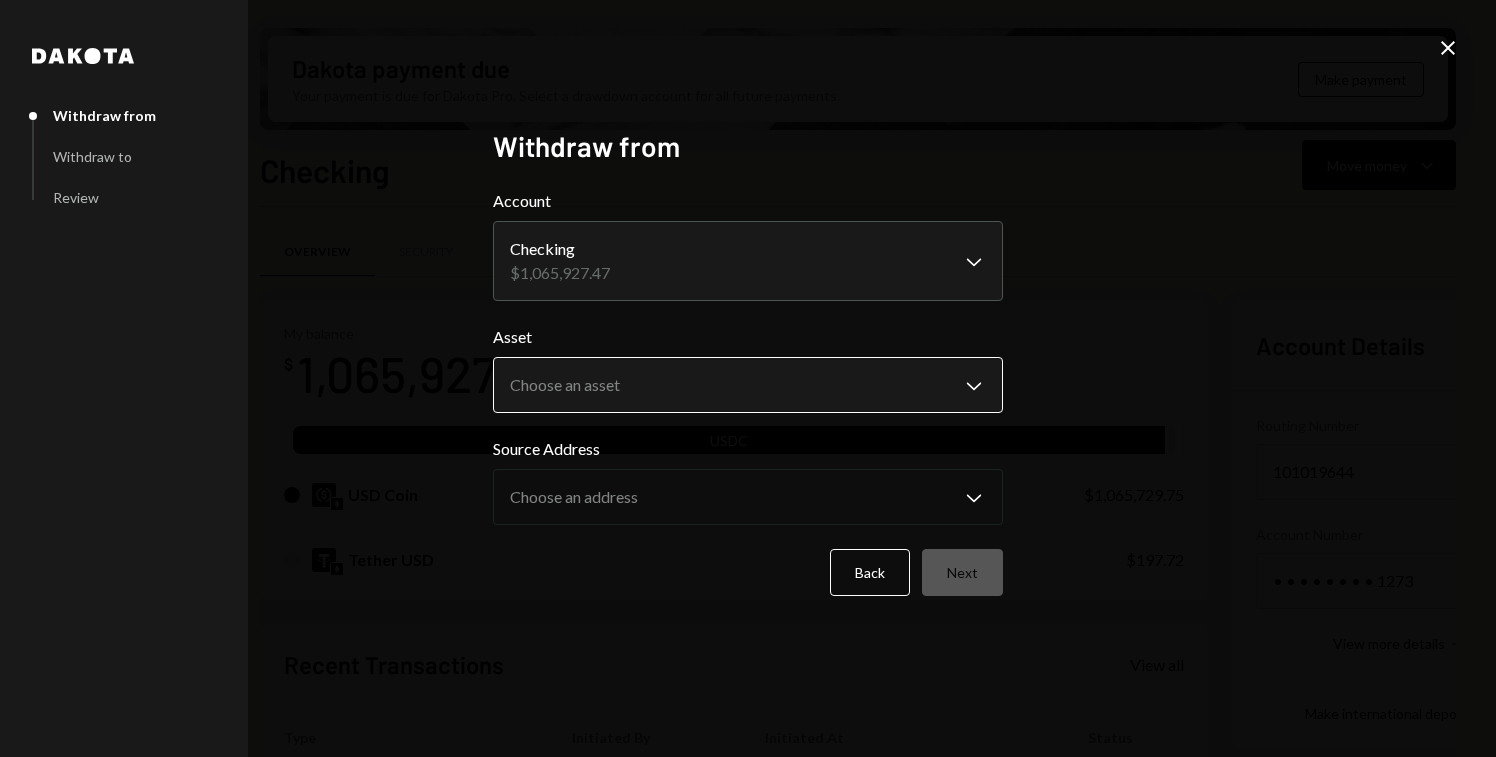 click on "Withdrawal 20,000 USDC [FIRST] [LAST] [MM]/[DD]/[YY] [HH]:[MM] [AM/PM] Completed Withdrawal 41,711.69 USDC [FIRST] [LAST] [MM]/[DD]/[YY] [HH]:[MM] [AM/PM] Completed Deposit 3,198.72 USDT [ADDRESS] Copy [MM]/[DD]/[YY] [HH]:[MM] [AM/PM] Completed Stablecoin Conversion $3,200.00 [FIRST] [LAST] [MM]/[DD]/[YY] [HH]:[MM] [AM/PM] Completed Account Details Routing Number [NUMBER] Copy Account Number • • • • • • • • 1273 Show Copy View more details Dakota" at bounding box center [748, 378] 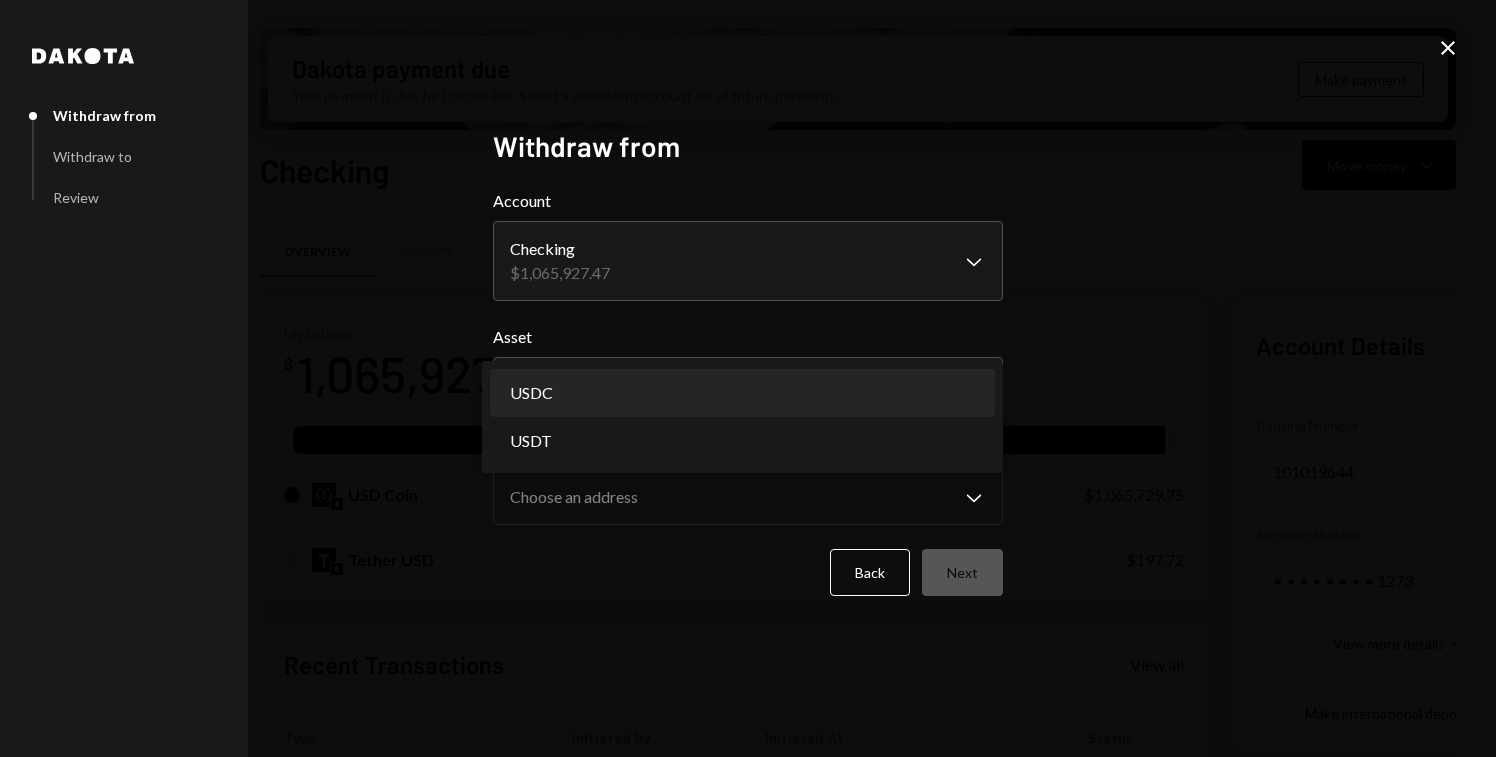 select on "****" 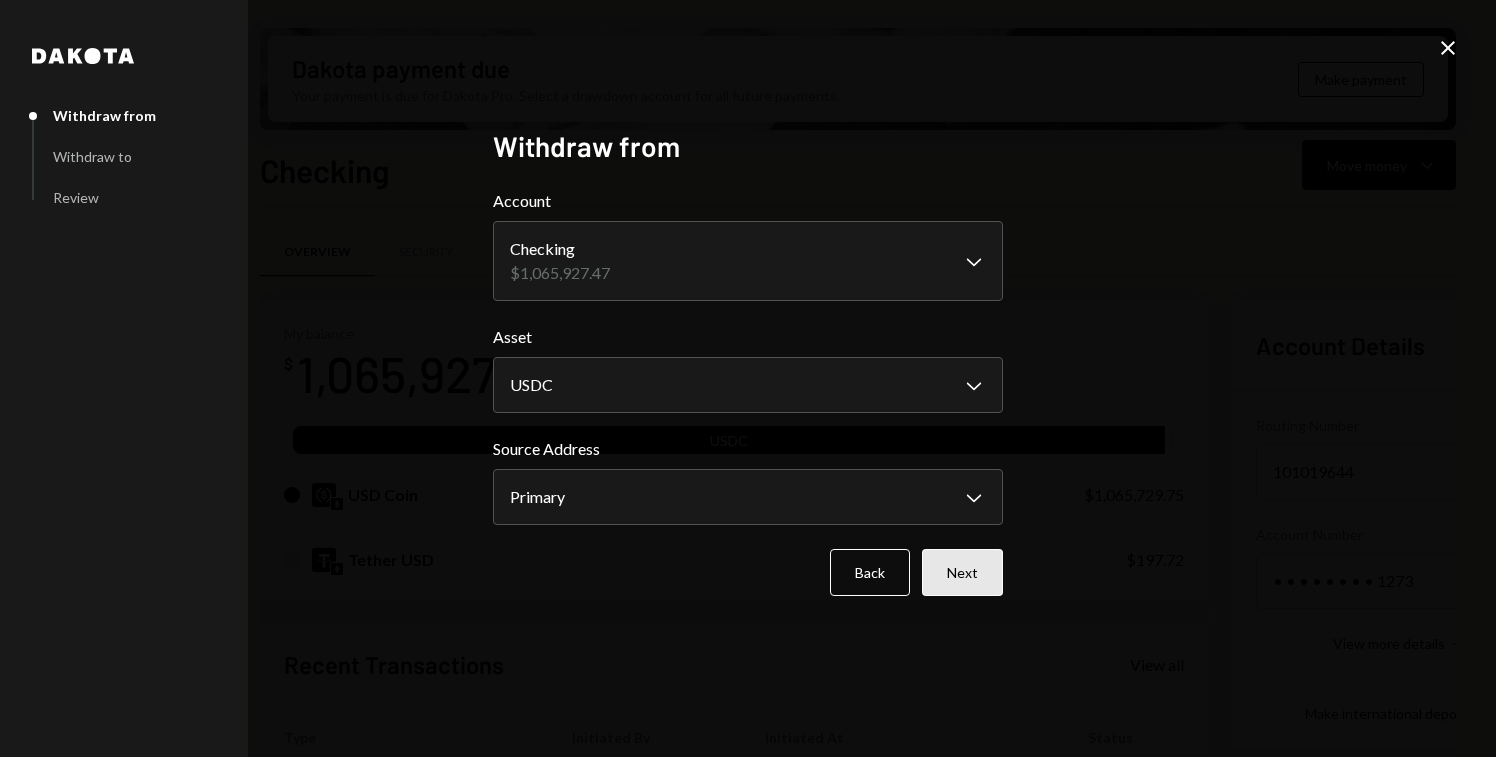 click on "Next" at bounding box center [962, 572] 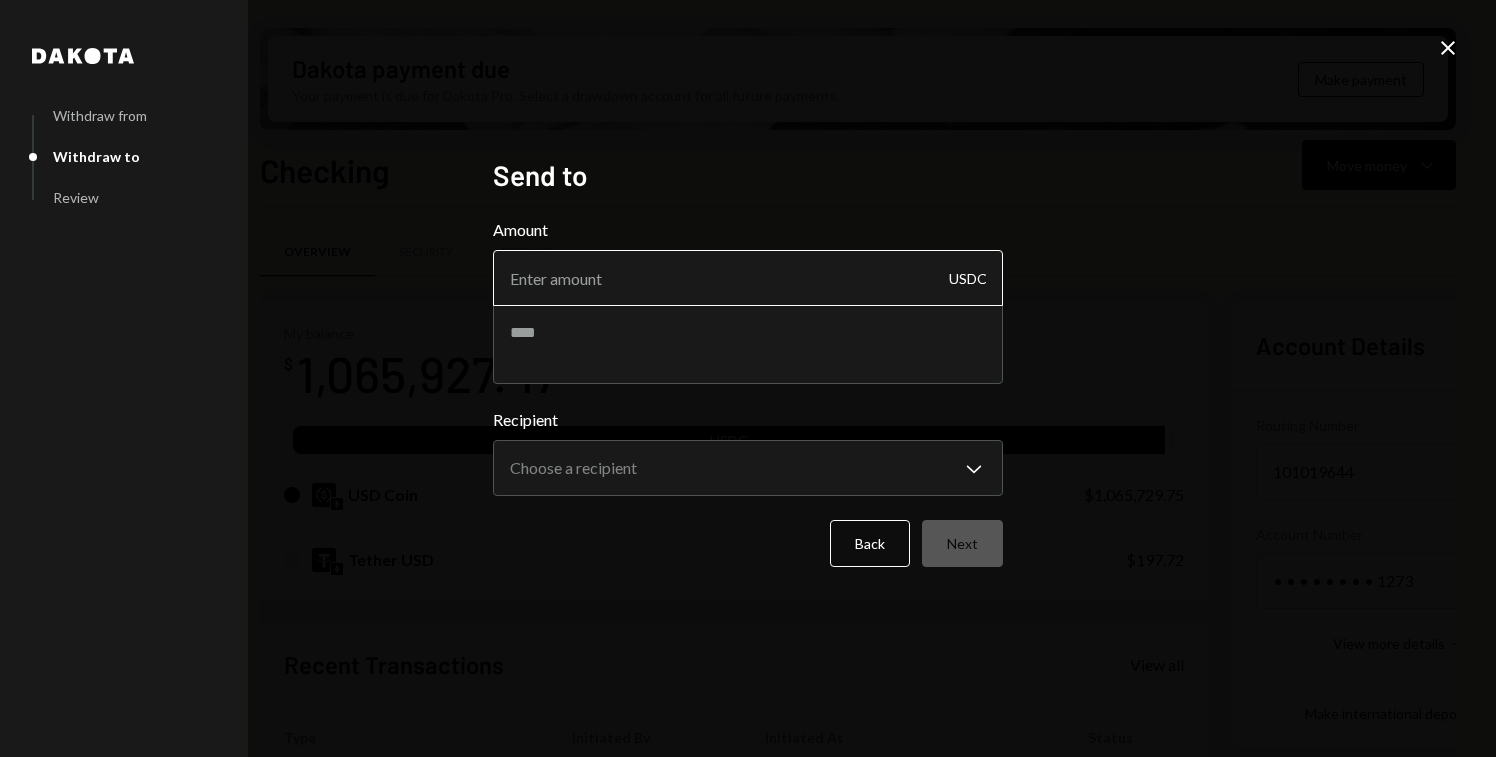click on "Amount" at bounding box center [748, 278] 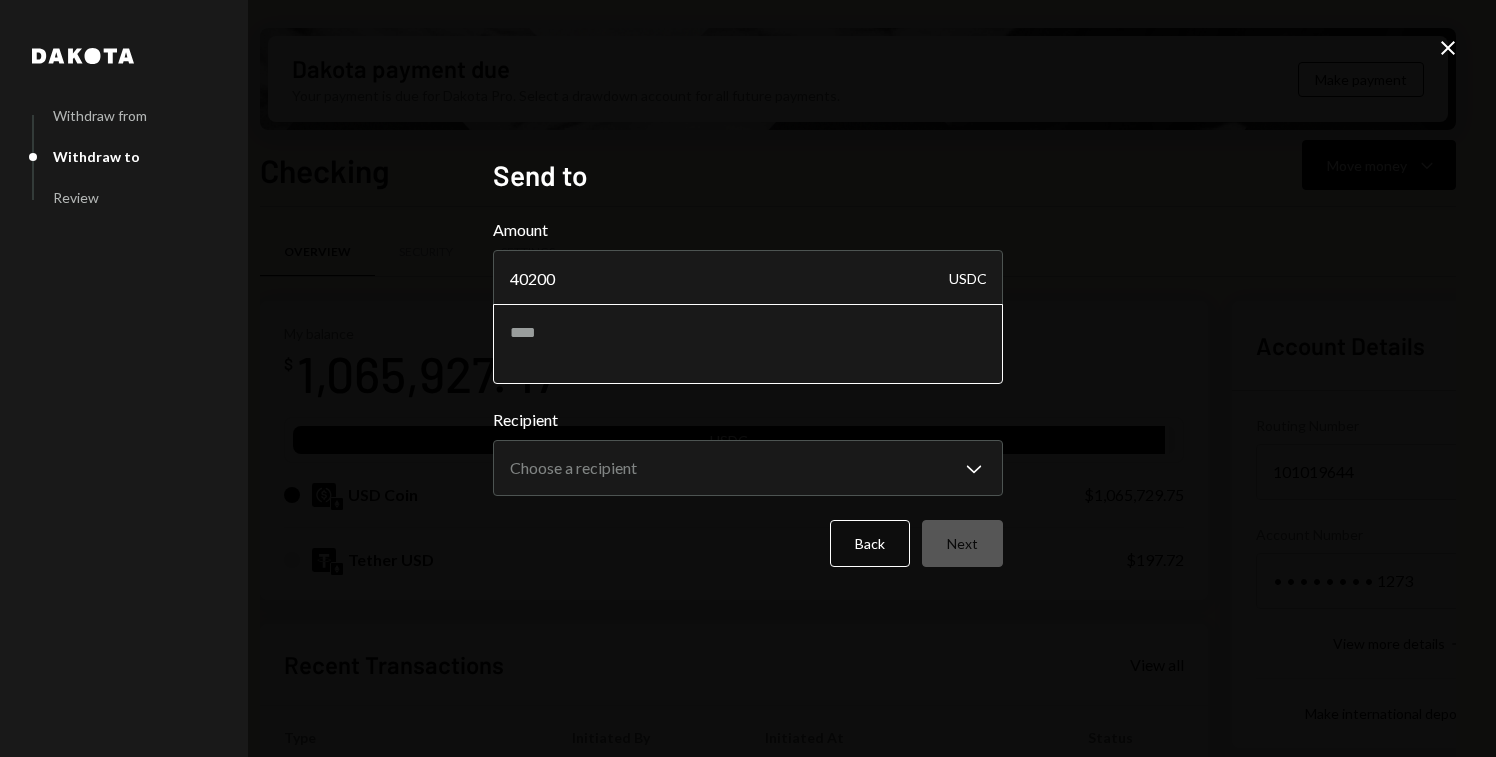 type on "40200" 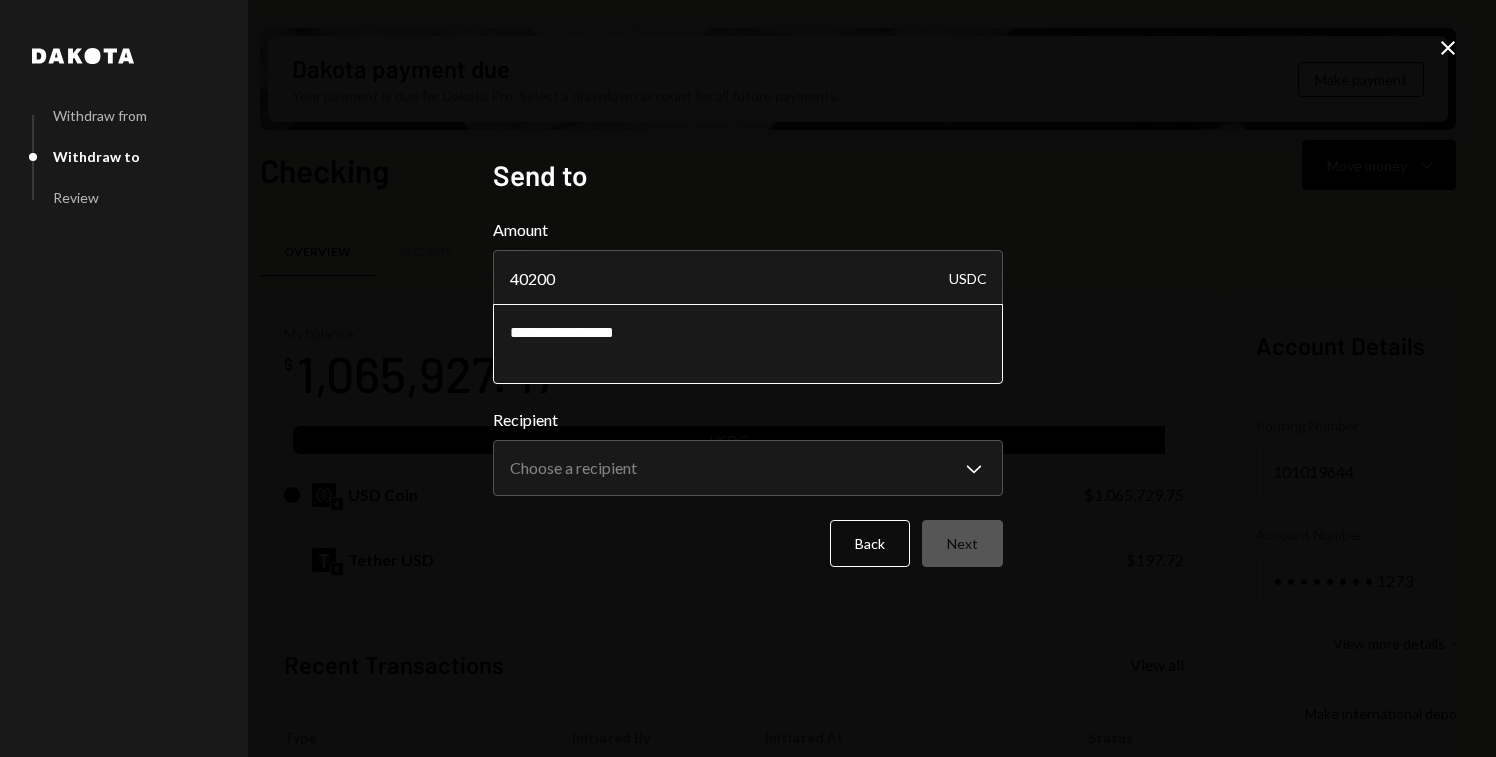 click on "**********" at bounding box center (748, 344) 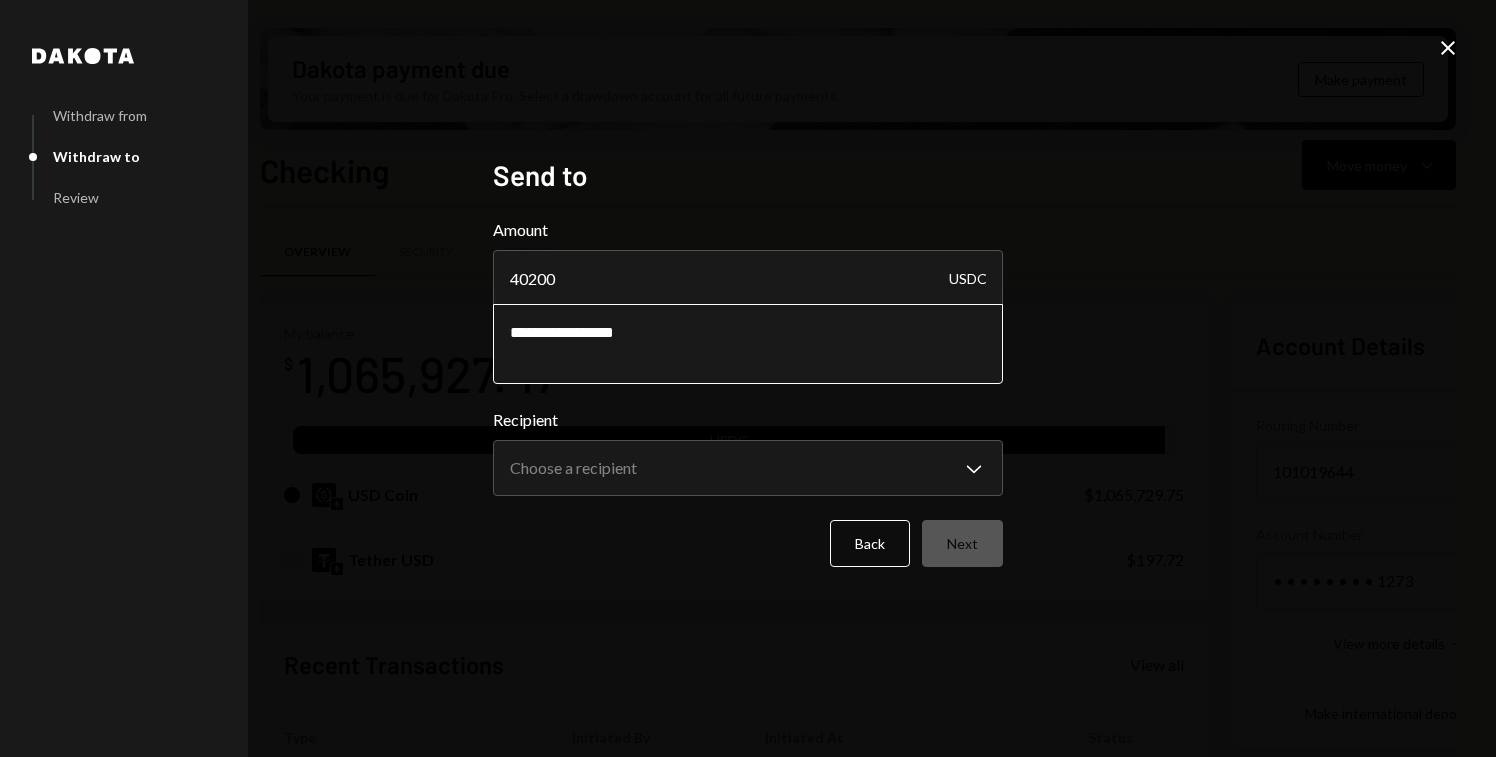 drag, startPoint x: 640, startPoint y: 336, endPoint x: 559, endPoint y: 335, distance: 81.00617 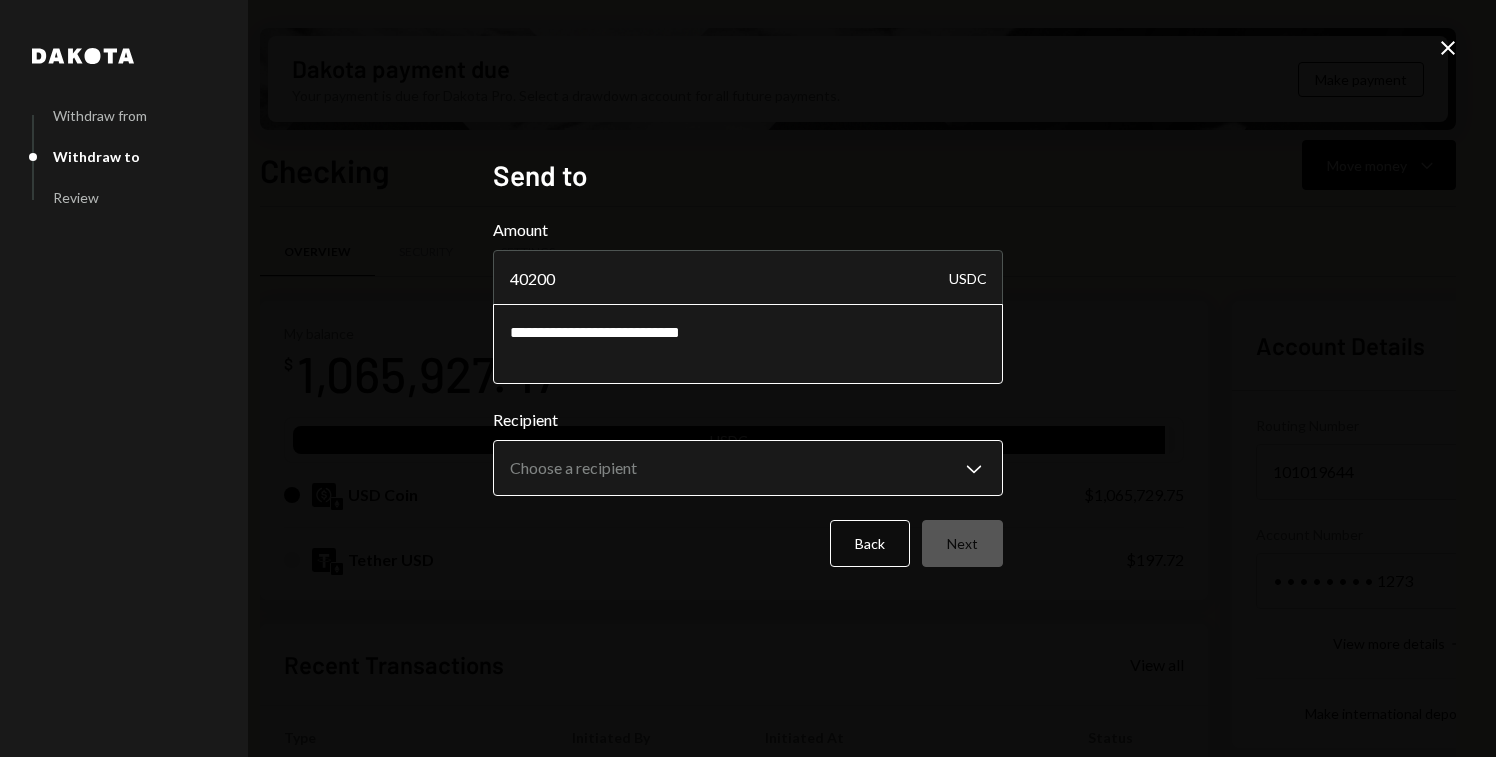 type on "**********" 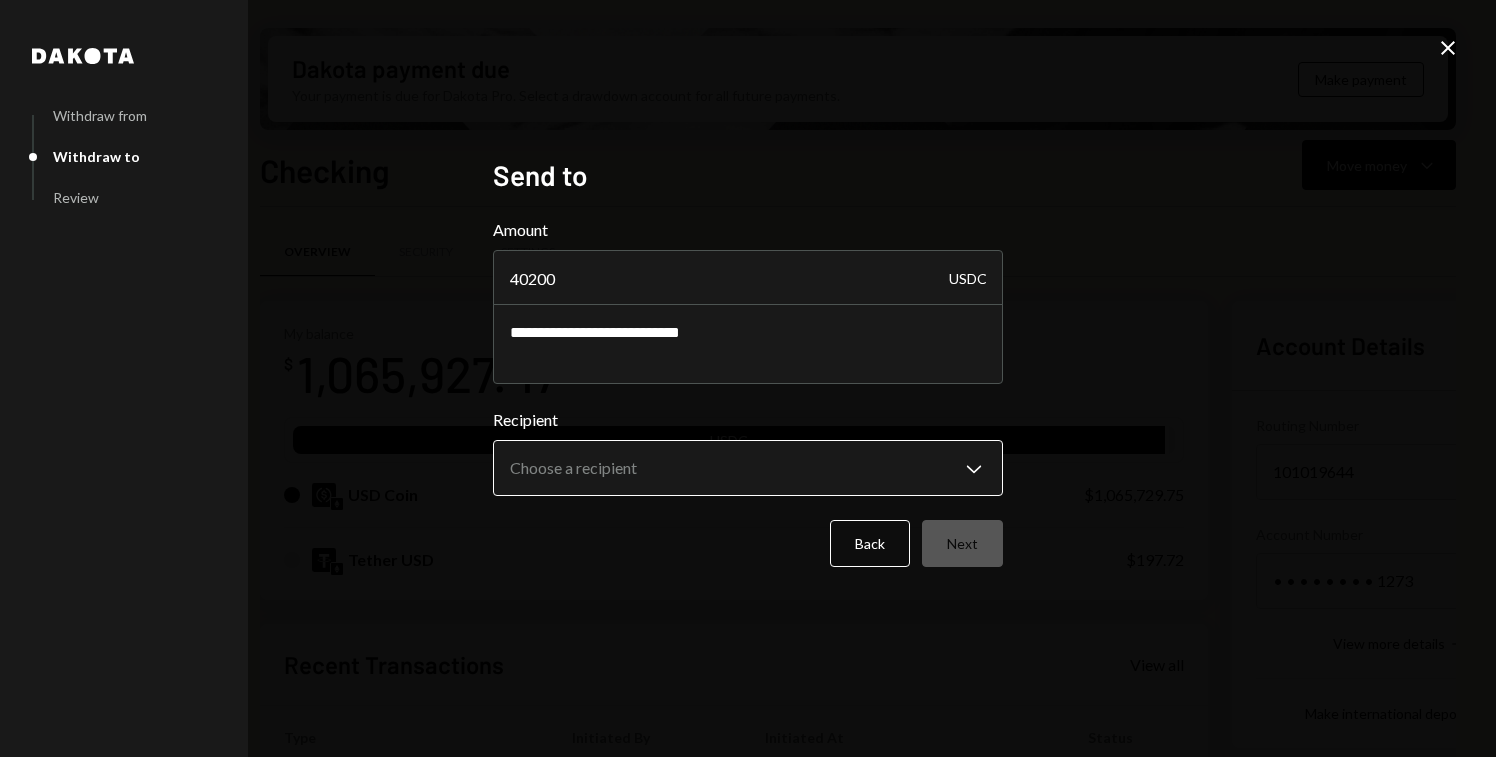 click on "Withdrawal 20,000 USDC [FIRST] [LAST] [MM]/[DD]/[YY] [HH]:[MM] [AM/PM] Completed Withdrawal 41,711.69 USDC [FIRST] [LAST] [MM]/[DD]/[YY] [HH]:[MM] [AM/PM] Completed Deposit 3,198.72 USDT [ADDRESS] Copy [MM]/[DD]/[YY] [HH]:[MM] [AM/PM] Completed Stablecoin Conversion $3,200.00 [FIRST] [LAST] [MM]/[DD]/[YY] [HH]:[MM] [AM/PM] Completed Account Details Routing Number [NUMBER] Copy Account Number • • • • • • • • 1273 Show Copy View more details Dakota" at bounding box center [748, 378] 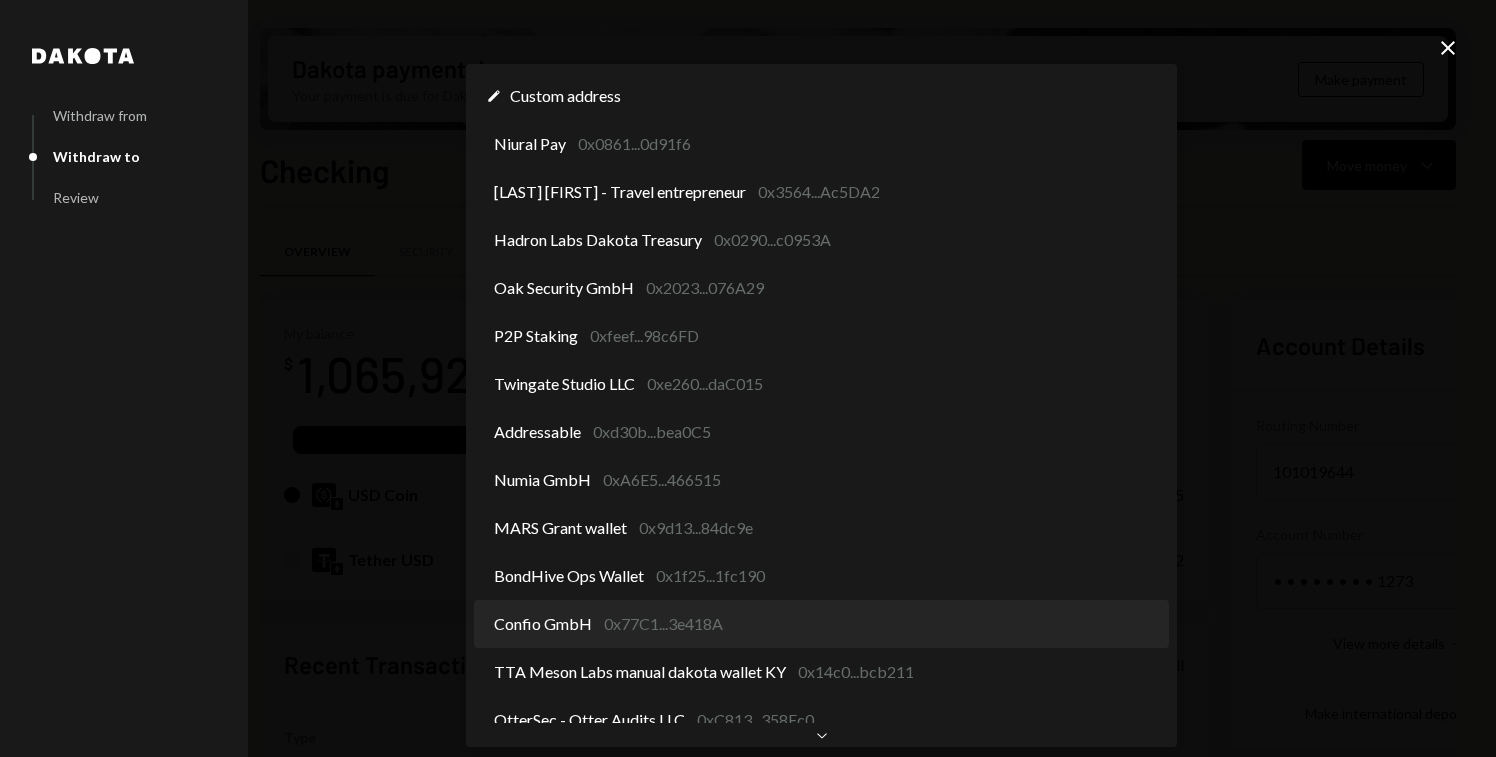 scroll, scrollTop: 0, scrollLeft: 0, axis: both 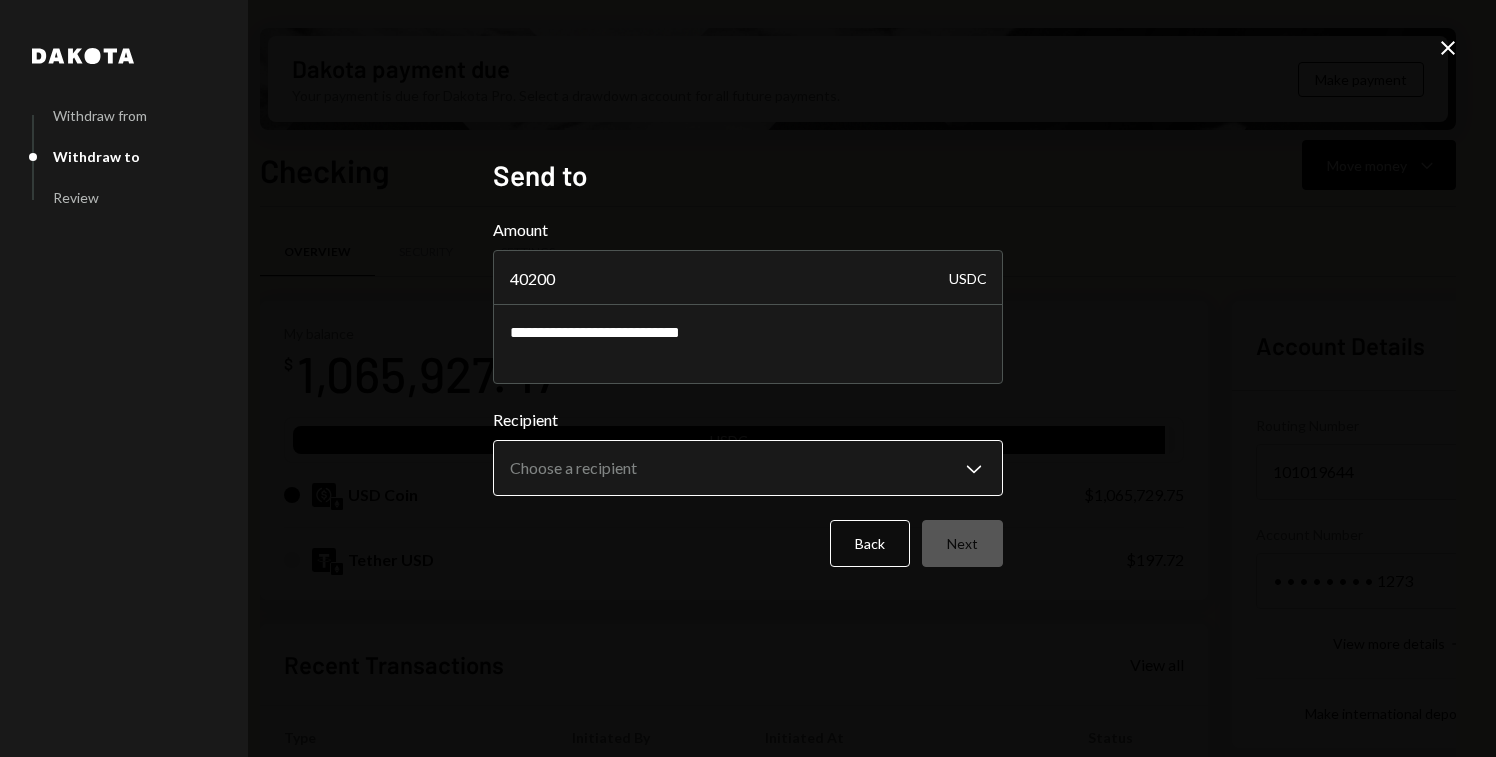 click on "Withdrawal 20,000 USDC [FIRST] [LAST] [MM]/[DD]/[YY] [HH]:[MM] [AM/PM] Completed Withdrawal 41,711.69 USDC [FIRST] [LAST] [MM]/[DD]/[YY] [HH]:[MM] [AM/PM] Completed Deposit 3,198.72 USDT [ADDRESS] Copy [MM]/[DD]/[YY] [HH]:[MM] [AM/PM] Completed Stablecoin Conversion $3,200.00 [FIRST] [LAST] [MM]/[DD]/[YY] [HH]:[MM] [AM/PM] Completed Account Details Routing Number [NUMBER] Copy Account Number • • • • • • • • 1273 Show Copy View more details Dakota" at bounding box center (748, 378) 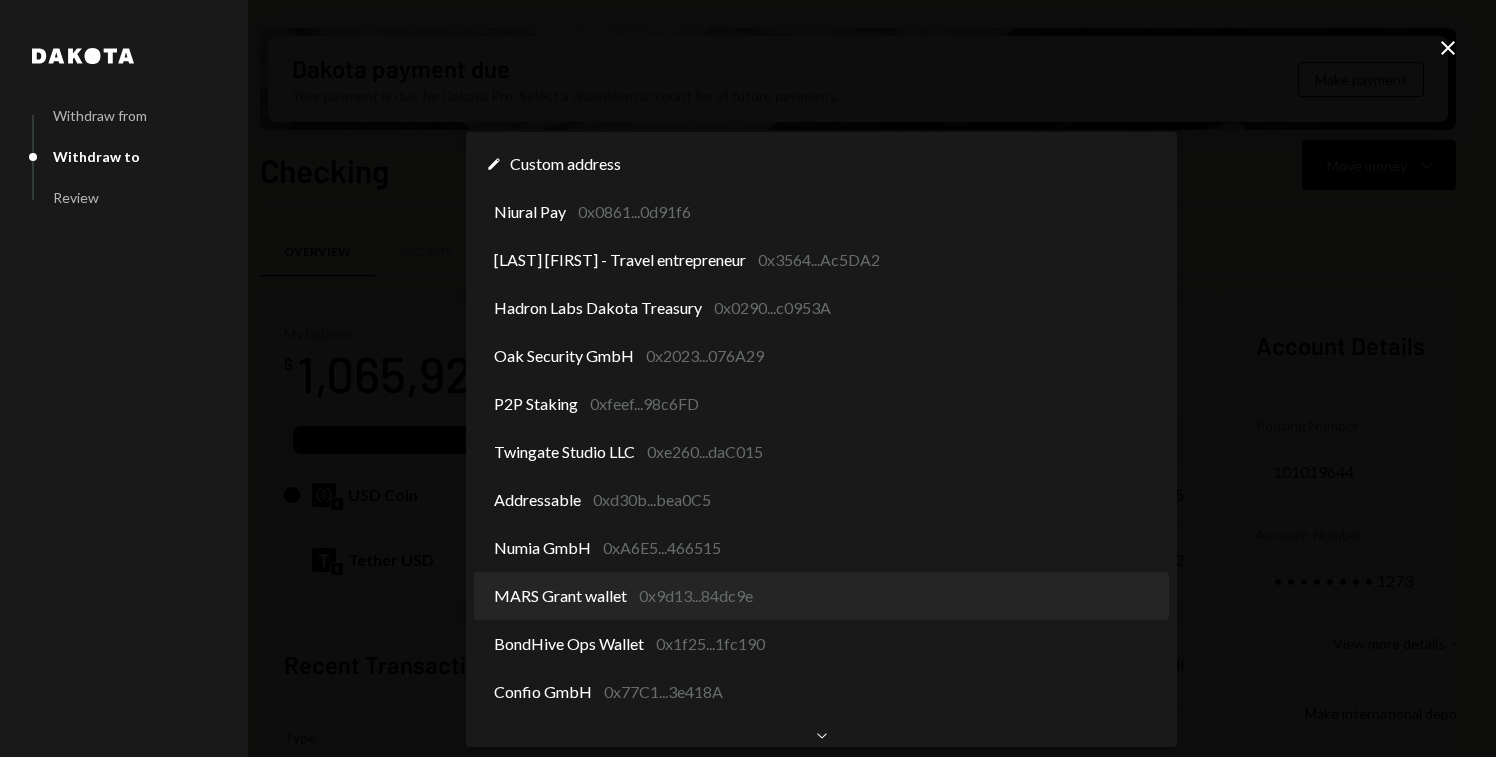 scroll, scrollTop: 0, scrollLeft: 0, axis: both 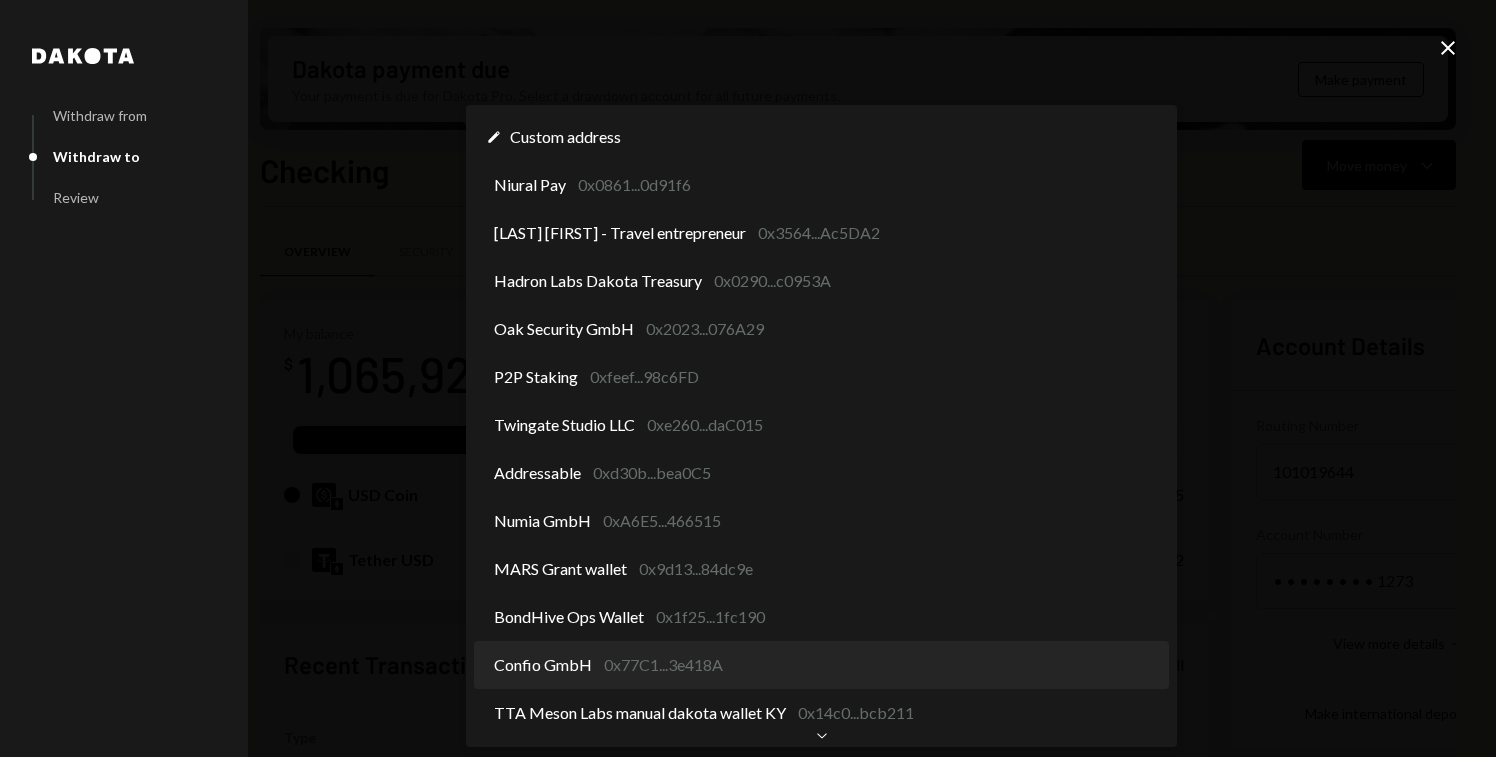 select on "**********" 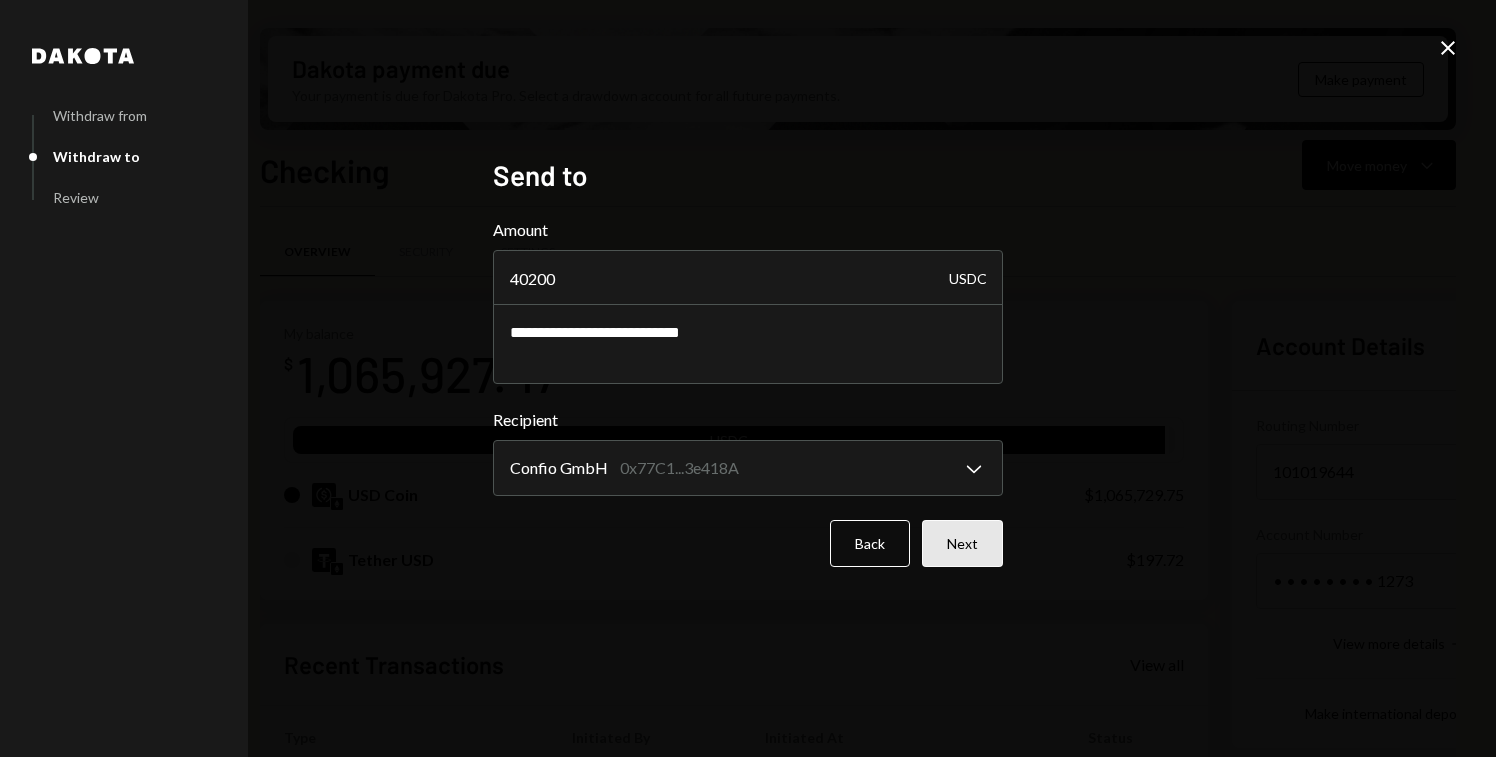 click on "Next" at bounding box center (962, 543) 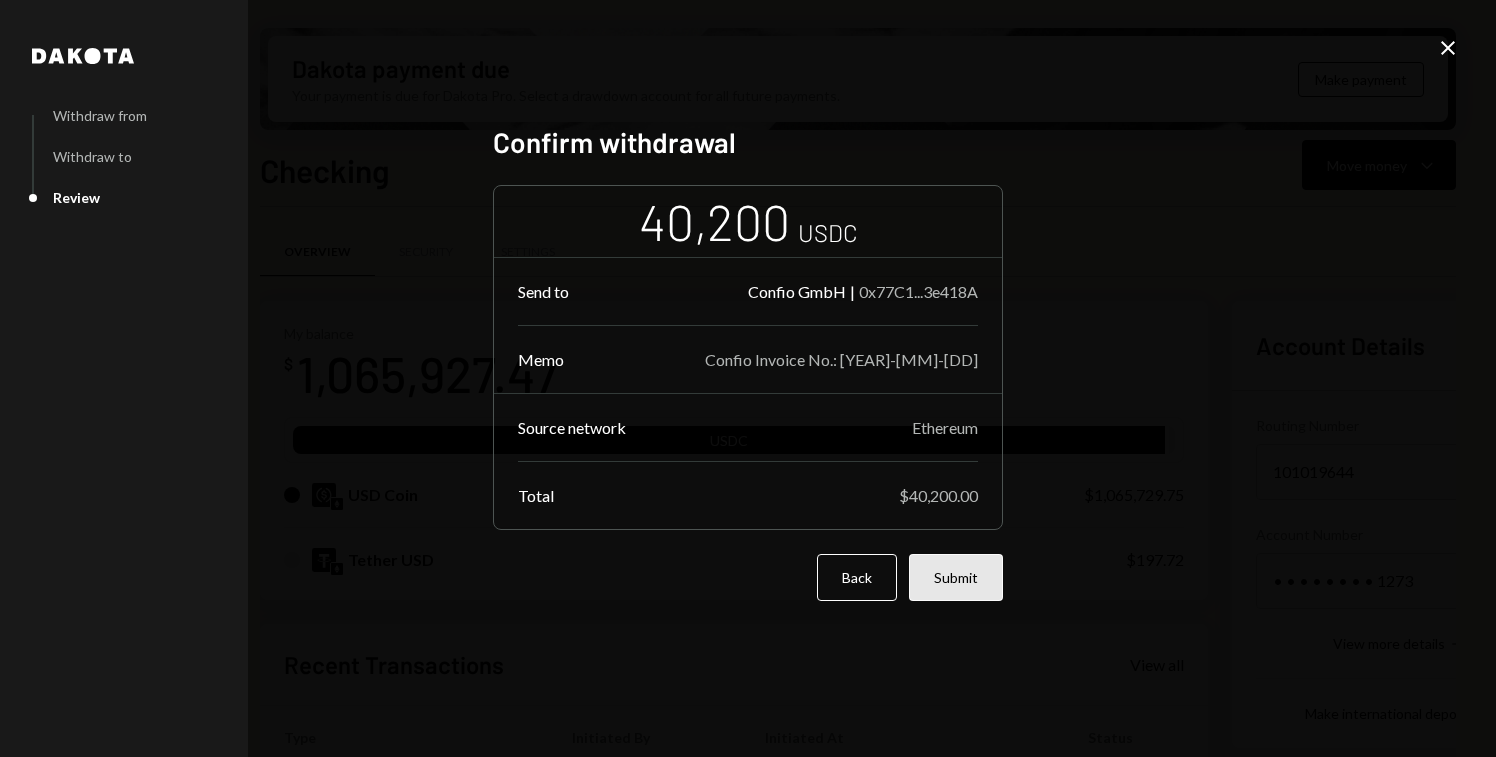 click on "Submit" at bounding box center [956, 577] 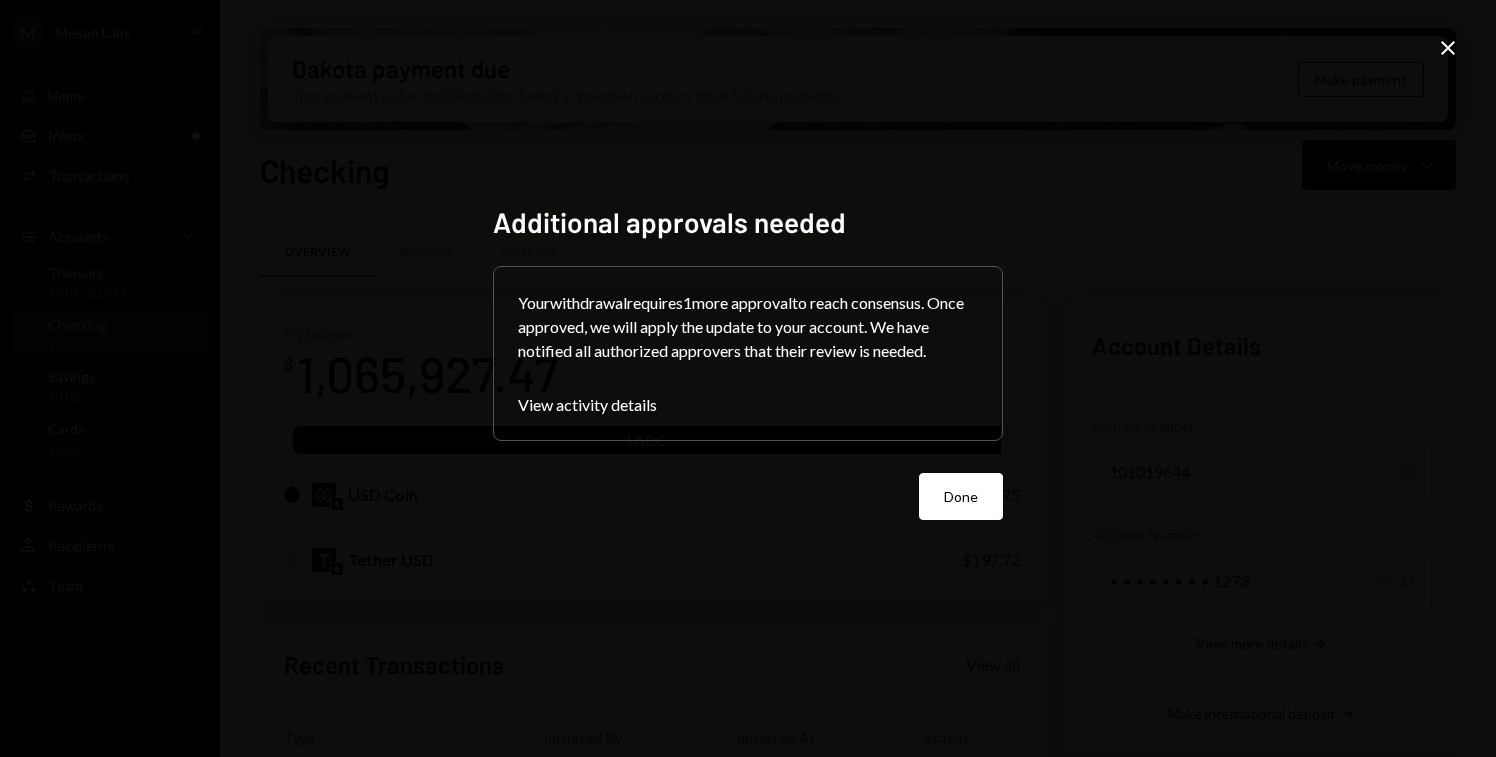 click on "Done" at bounding box center (961, 496) 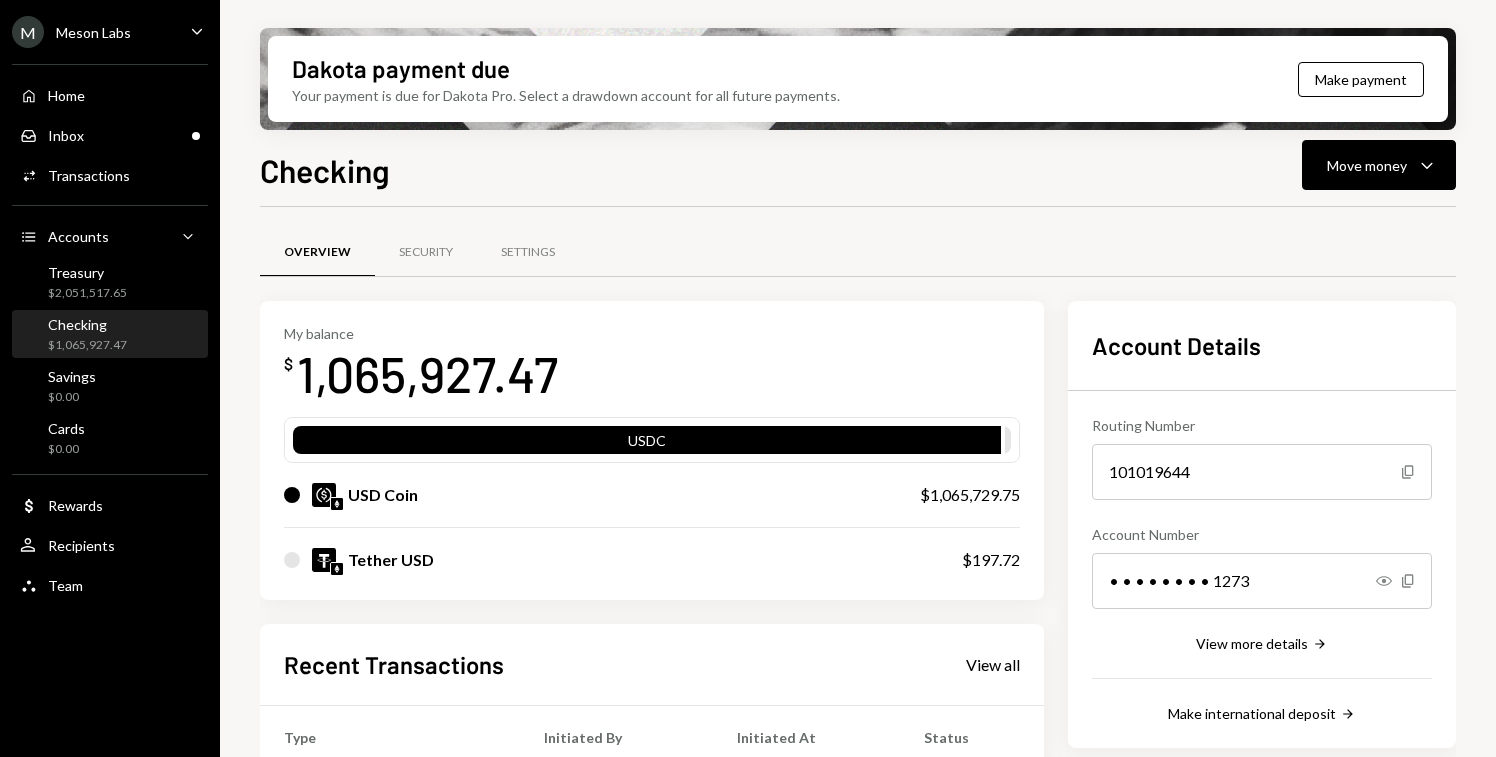 click on "M Meson Labs Caret Down" at bounding box center [110, 32] 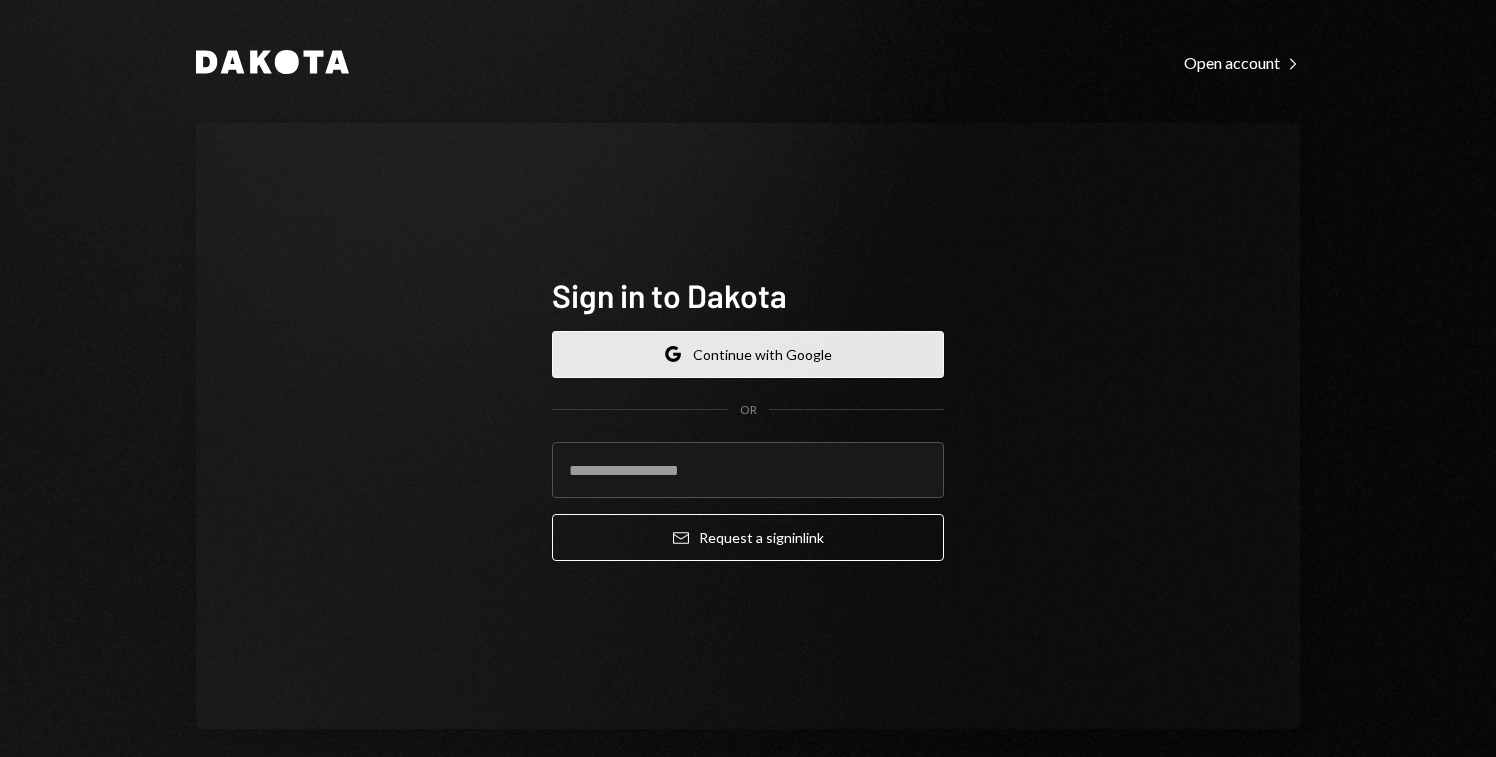 click on "Google  Continue with Google" at bounding box center (748, 354) 